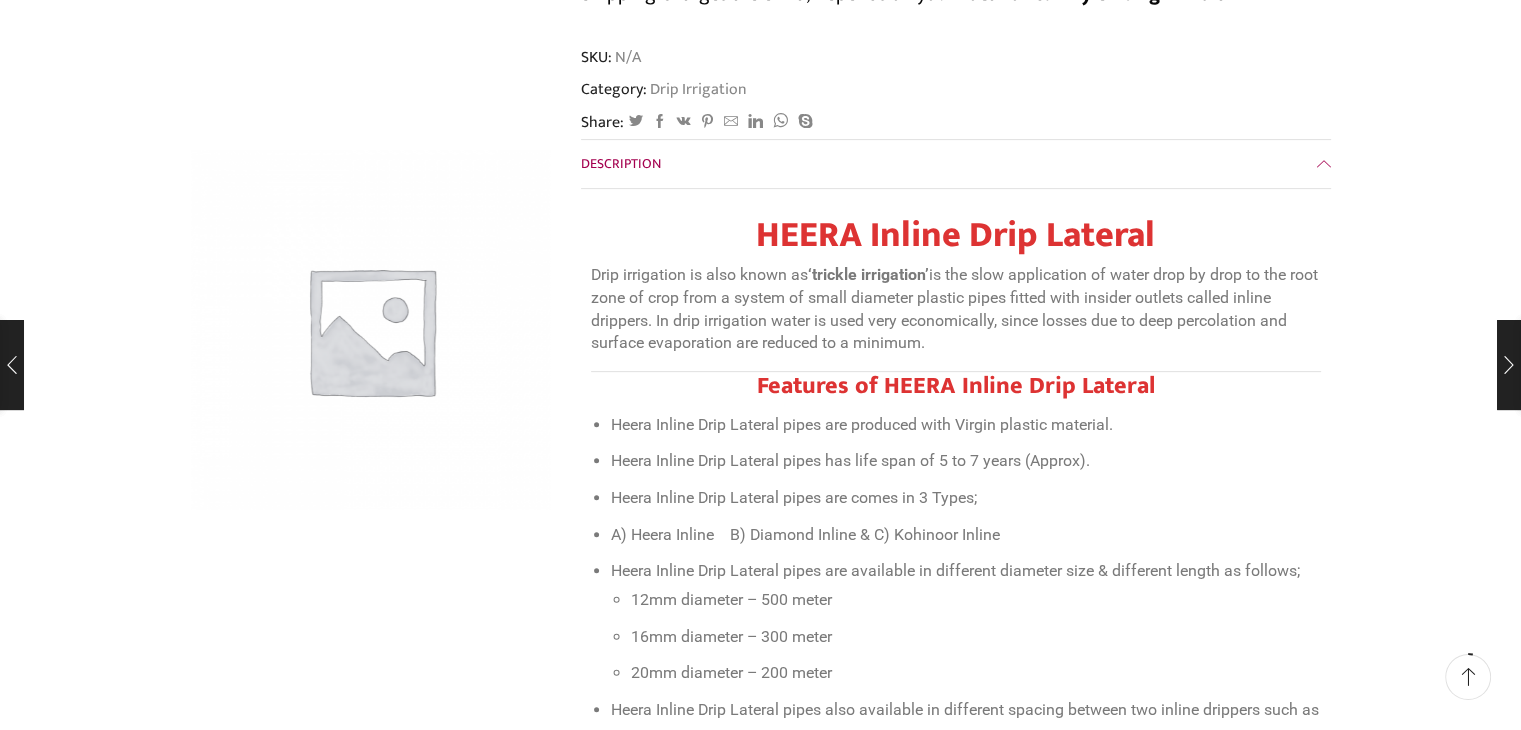 scroll, scrollTop: 100, scrollLeft: 0, axis: vertical 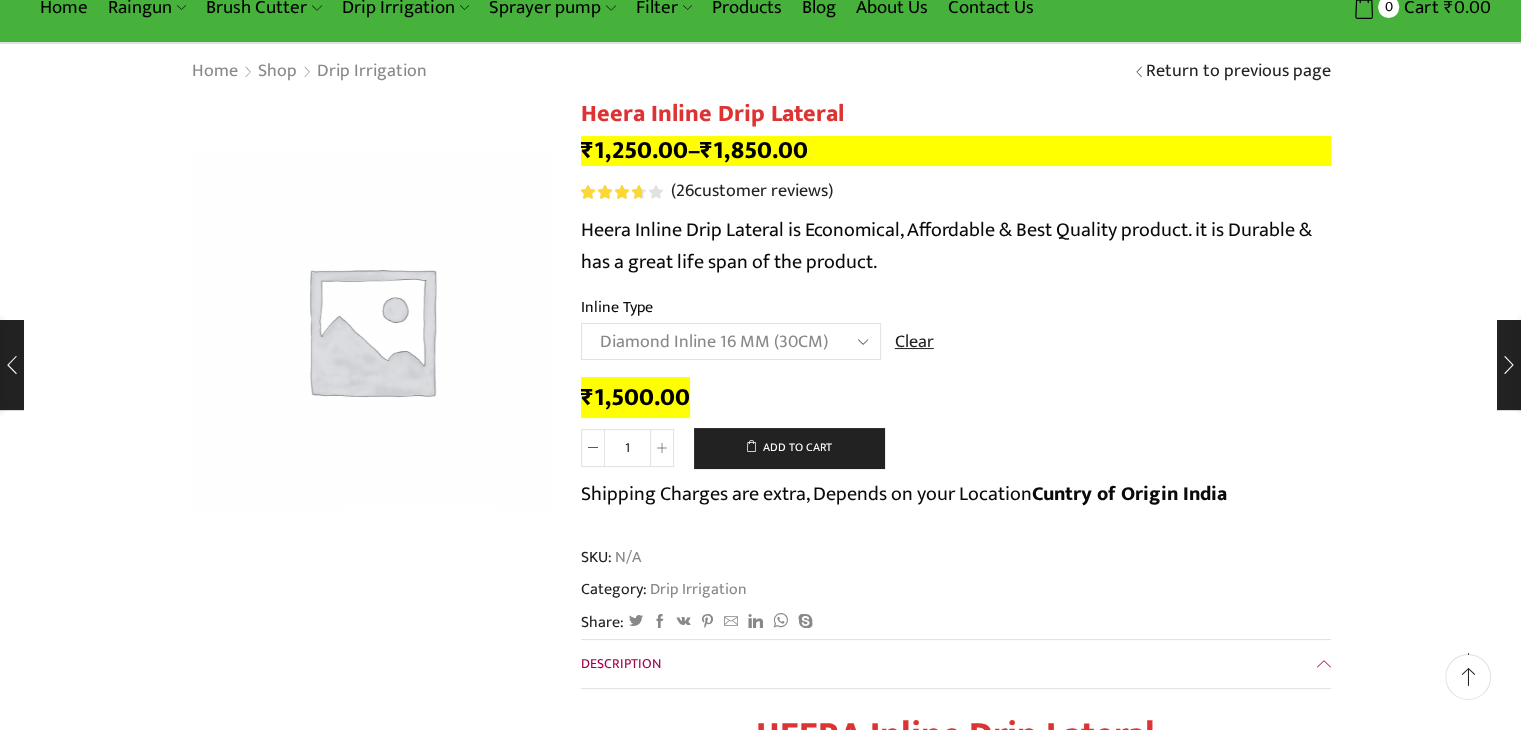 click on "Choose an option Heera Inline 12 MM (30CM) Heera Inline 12 MM (38CM) Heera Inline 12 MM (45CM) Heera Inline 12 MM (60CM) Heera Inline 12 MM (75CM) Heera Inline 12 MM (90CM) Kohinoor Inline 12 MM (30CM) Kohinoor Inline 12 MM (38CM) Kohinoor Inline 12 MM (45CM) Kohinoor Inline 12 MM (60CM) Kohinoor Inline 12 MM (75CM) Kohinoor Inline 12 MM (90CM) Heera Inline 16 MM (30CM) Heera Inline 16 MM (38CM) Heera Inline 16 MM (45CM) Heera Inline 16 MM (60CM) Diamond Inline 16 MM (30CM) Diamond Inline 16 MM (38CM) Diamond Inline 16 MM (45CM) Diamond Inline 16 MM (60CM) Kohinoor Inline 16 MM (30CM) Kohinoor Inline 16 MM (38CM) Kohinoor Inline 16 MM (45CM) Kohinoor Inline 16 MM (60CM) Heera Inline 20 MM (38CM)" 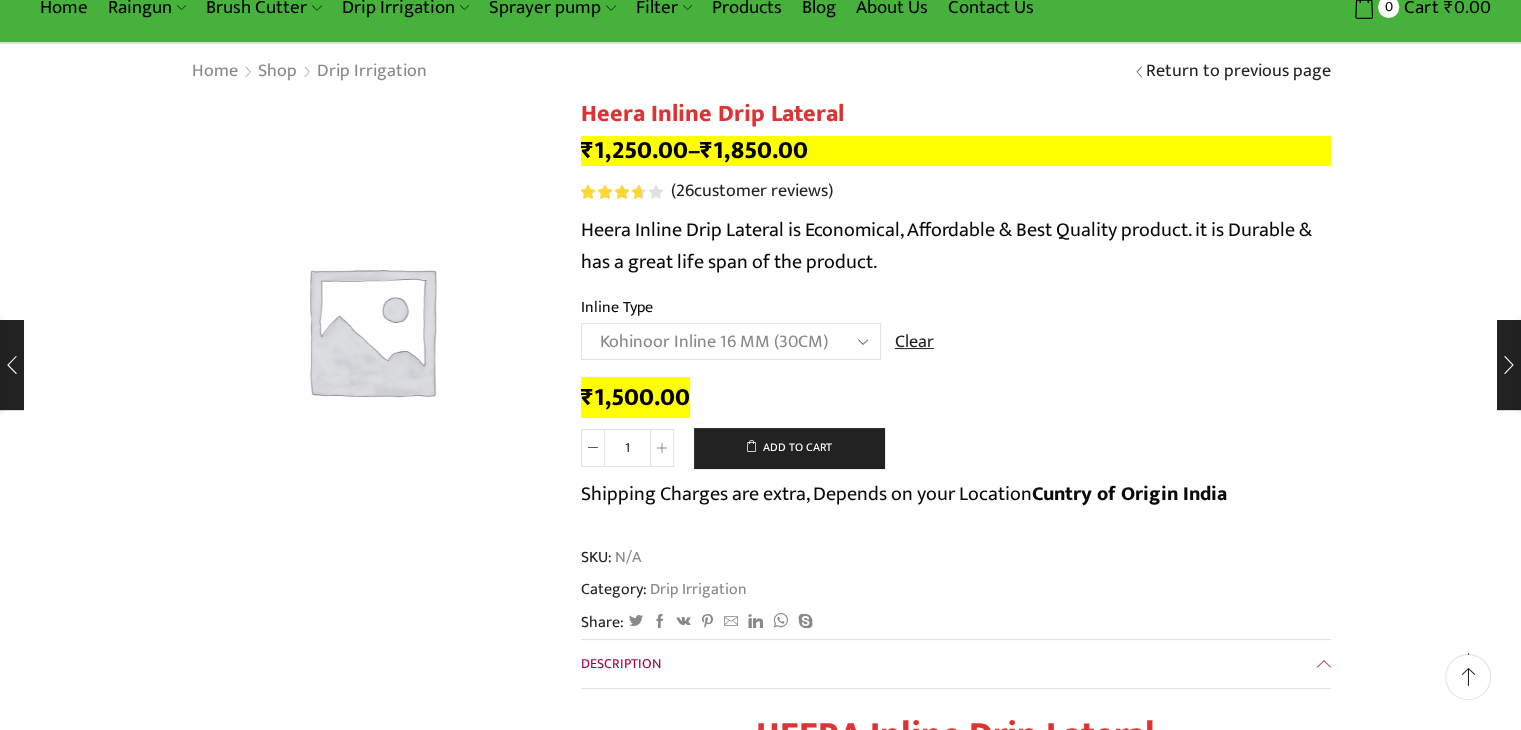 click on "Choose an option Heera Inline 12 MM (30CM) Heera Inline 12 MM (38CM) Heera Inline 12 MM (45CM) Heera Inline 12 MM (60CM) Heera Inline 12 MM (75CM) Heera Inline 12 MM (90CM) Kohinoor Inline 12 MM (30CM) Kohinoor Inline 12 MM (38CM) Kohinoor Inline 12 MM (45CM) Kohinoor Inline 12 MM (60CM) Kohinoor Inline 12 MM (75CM) Kohinoor Inline 12 MM (90CM) Heera Inline 16 MM (30CM) Heera Inline 16 MM (38CM) Heera Inline 16 MM (45CM) Heera Inline 16 MM (60CM) Diamond Inline 16 MM (30CM) Diamond Inline 16 MM (38CM) Diamond Inline 16 MM (45CM) Diamond Inline 16 MM (60CM) Kohinoor Inline 16 MM (30CM) Kohinoor Inline 16 MM (38CM) Kohinoor Inline 16 MM (45CM) Kohinoor Inline 16 MM (60CM) Heera Inline 20 MM (38CM)" 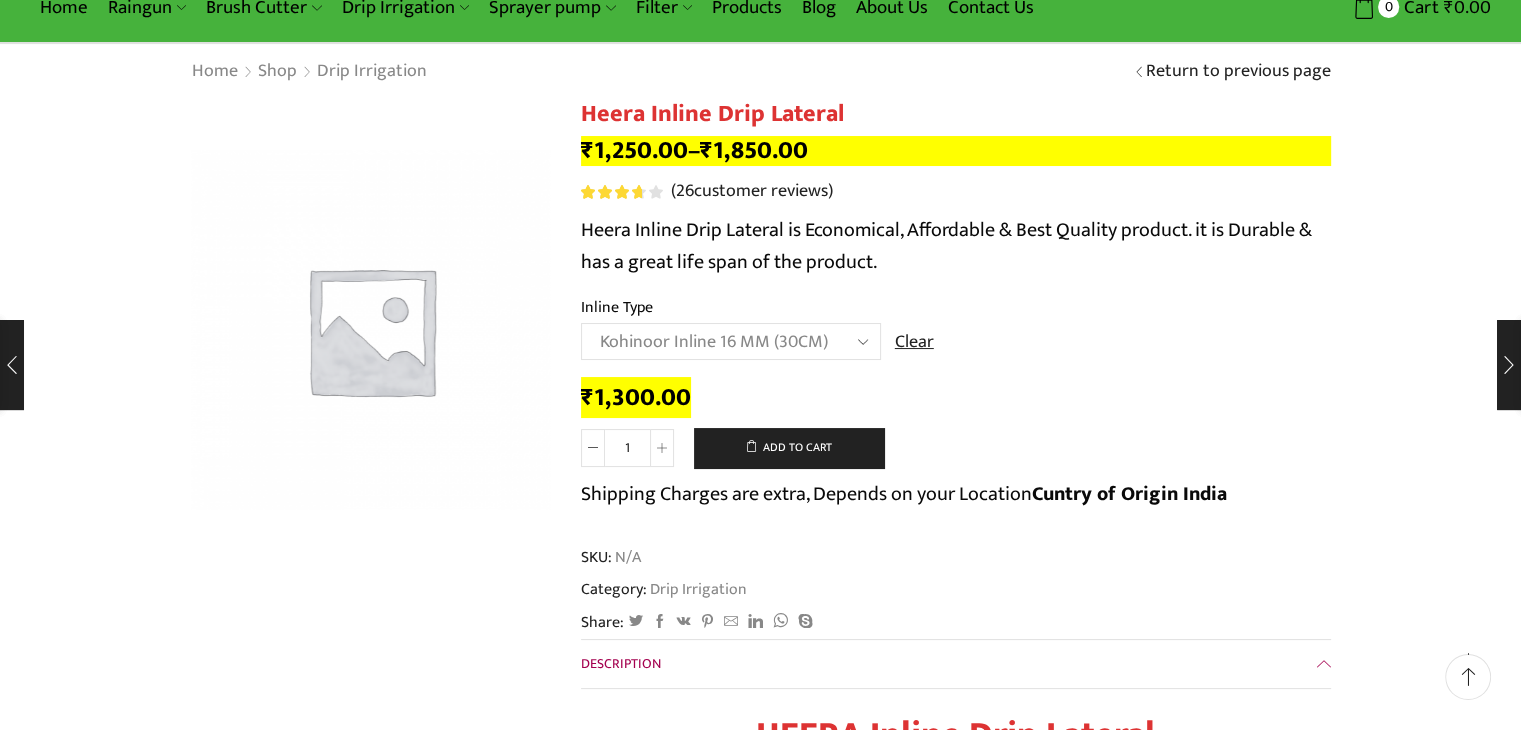click on "Heera Inline Drip Lateral quantity
1
Add to cart
Shipping Charges are extra, Depends on your Location   Cuntry of Origin India" 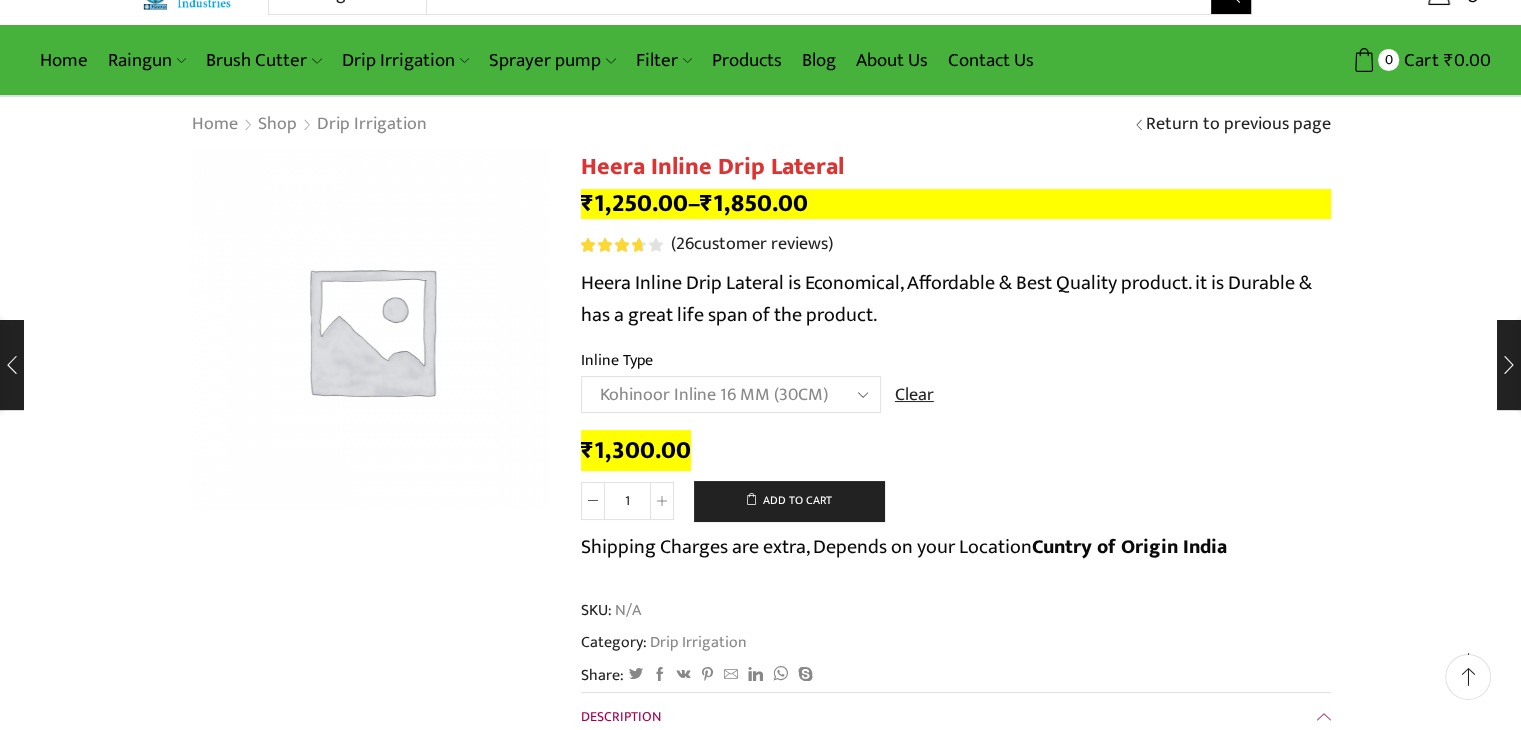 scroll, scrollTop: 0, scrollLeft: 0, axis: both 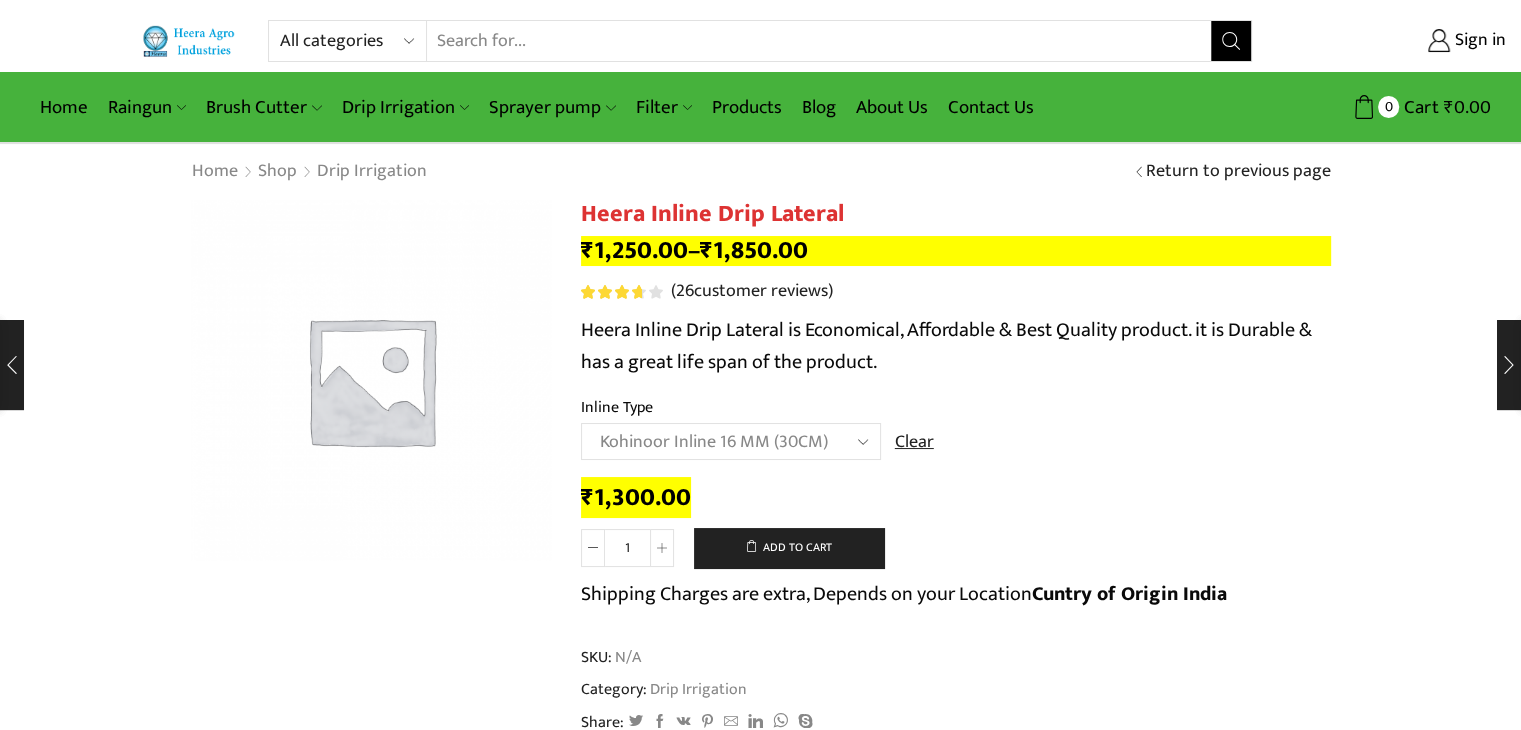 click on "Choose an option Heera Inline 12 MM (30CM) Heera Inline 12 MM (38CM) Heera Inline 12 MM (45CM) Heera Inline 12 MM (60CM) Heera Inline 12 MM (75CM) Heera Inline 12 MM (90CM) Kohinoor Inline 12 MM (30CM) Kohinoor Inline 12 MM (38CM) Kohinoor Inline 12 MM (45CM) Kohinoor Inline 12 MM (60CM) Kohinoor Inline 12 MM (75CM) Kohinoor Inline 12 MM (90CM) Heera Inline 16 MM (30CM) Heera Inline 16 MM (38CM) Heera Inline 16 MM (45CM) Heera Inline 16 MM (60CM) Diamond Inline 16 MM (30CM) Diamond Inline 16 MM (38CM) Diamond Inline 16 MM (45CM) Diamond Inline 16 MM (60CM) Kohinoor Inline 16 MM (30CM) Kohinoor Inline 16 MM (38CM) Kohinoor Inline 16 MM (45CM) Kohinoor Inline 16 MM (60CM) Heera Inline 20 MM (38CM)" 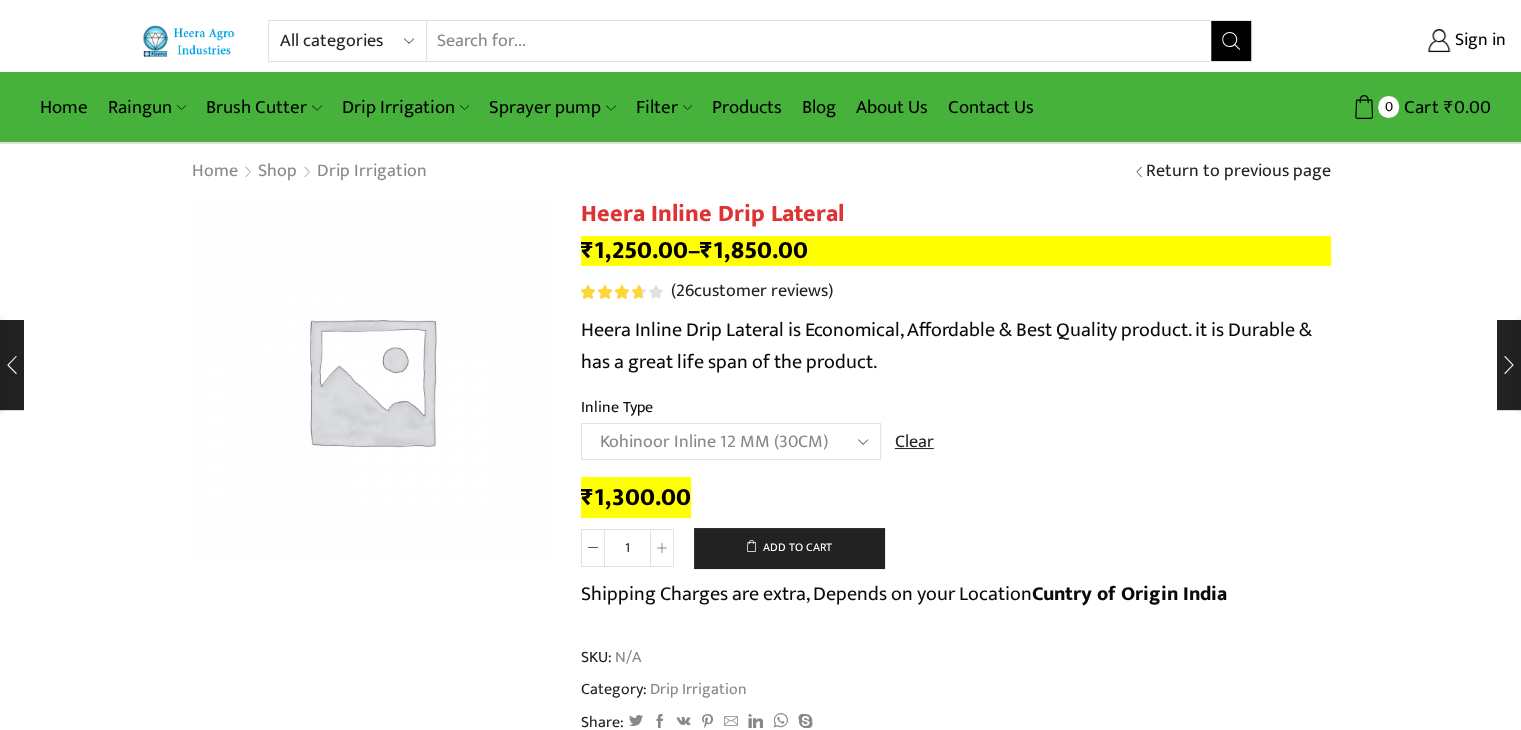 click on "Choose an option Heera Inline 12 MM (30CM) Heera Inline 12 MM (38CM) Heera Inline 12 MM (45CM) Heera Inline 12 MM (60CM) Heera Inline 12 MM (75CM) Heera Inline 12 MM (90CM) Kohinoor Inline 12 MM (30CM) Kohinoor Inline 12 MM (38CM) Kohinoor Inline 12 MM (45CM) Kohinoor Inline 12 MM (60CM) Kohinoor Inline 12 MM (75CM) Kohinoor Inline 12 MM (90CM) Heera Inline 16 MM (30CM) Heera Inline 16 MM (38CM) Heera Inline 16 MM (45CM) Heera Inline 16 MM (60CM) Diamond Inline 16 MM (30CM) Diamond Inline 16 MM (38CM) Diamond Inline 16 MM (45CM) Diamond Inline 16 MM (60CM) Kohinoor Inline 16 MM (30CM) Kohinoor Inline 16 MM (38CM) Kohinoor Inline 16 MM (45CM) Kohinoor Inline 16 MM (60CM) Heera Inline 20 MM (38CM)" 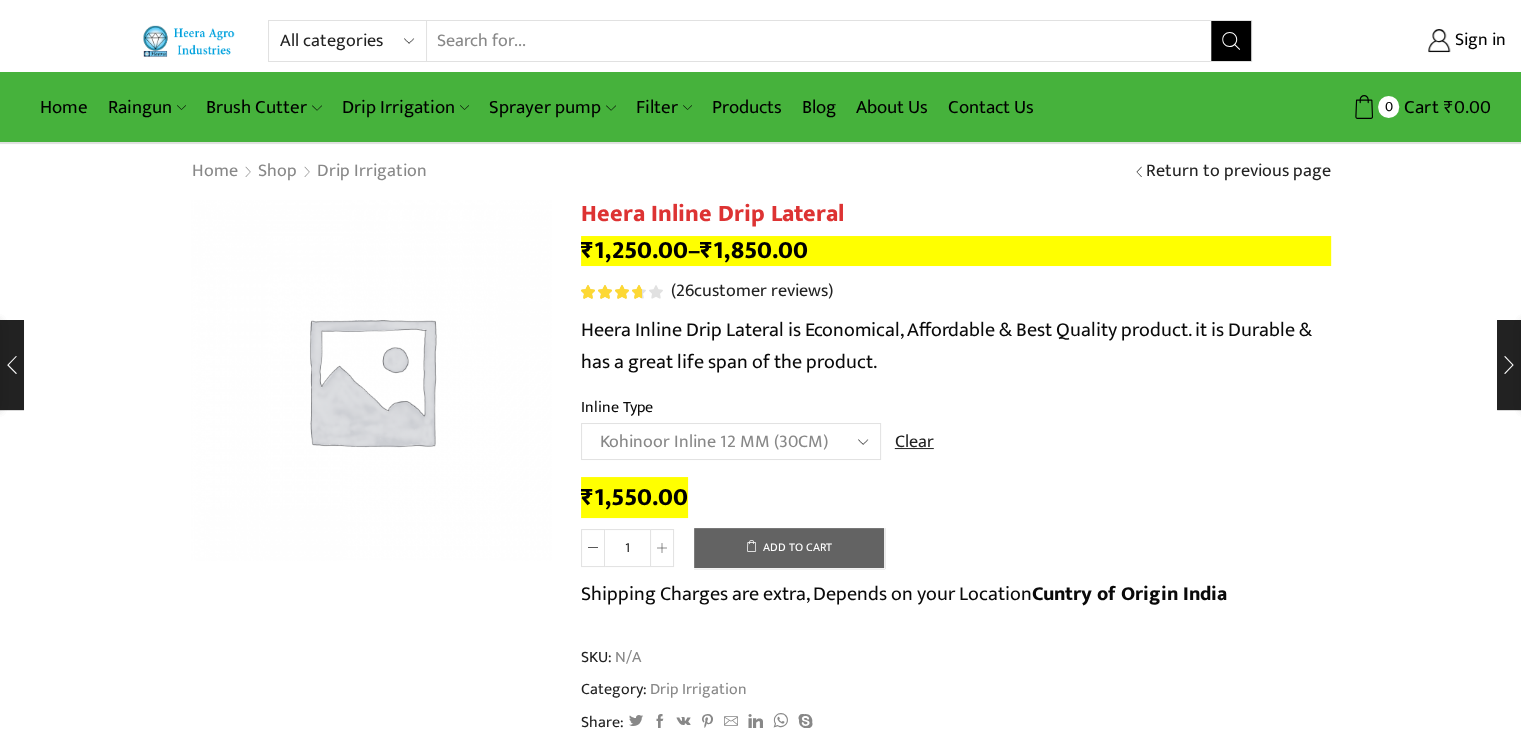 click on "Choose an option Heera Inline 12 MM (30CM) Heera Inline 12 MM (38CM) Heera Inline 12 MM (45CM) Heera Inline 12 MM (60CM) Heera Inline 12 MM (75CM) Heera Inline 12 MM (90CM) Kohinoor Inline 12 MM (30CM) Kohinoor Inline 12 MM (38CM) Kohinoor Inline 12 MM (45CM) Kohinoor Inline 12 MM (60CM) Kohinoor Inline 12 MM (75CM) Kohinoor Inline 12 MM (90CM) Heera Inline 16 MM (30CM) Heera Inline 16 MM (38CM) Heera Inline 16 MM (45CM) Heera Inline 16 MM (60CM) Diamond Inline 16 MM (30CM) Diamond Inline 16 MM (38CM) Diamond Inline 16 MM (45CM) Diamond Inline 16 MM (60CM) Kohinoor Inline 16 MM (30CM) Kohinoor Inline 16 MM (38CM) Kohinoor Inline 16 MM (45CM) Kohinoor Inline 16 MM (60CM) Heera Inline 20 MM (38CM)" 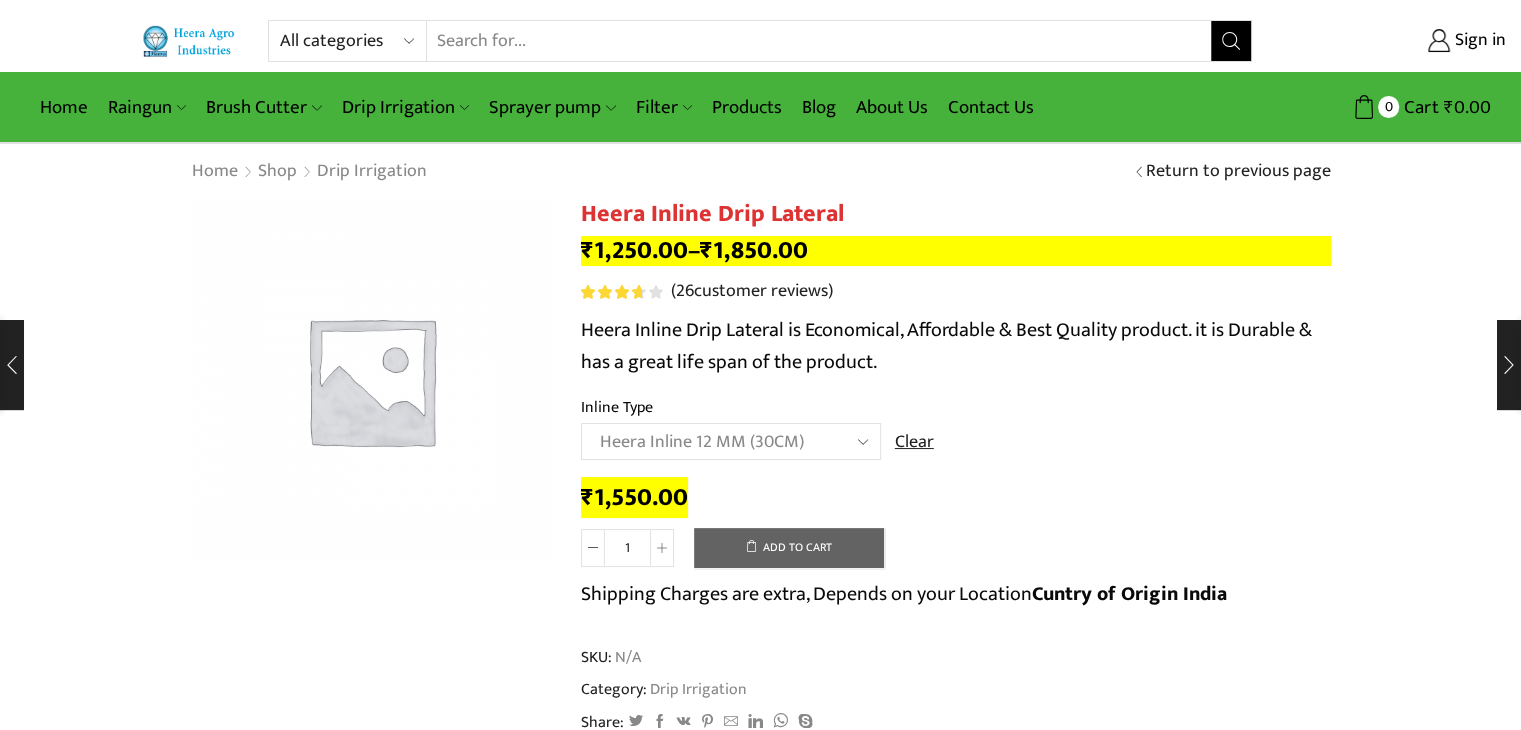 click on "Choose an option Heera Inline 12 MM (30CM) Heera Inline 12 MM (38CM) Heera Inline 12 MM (45CM) Heera Inline 12 MM (60CM) Heera Inline 12 MM (75CM) Heera Inline 12 MM (90CM) Kohinoor Inline 12 MM (30CM) Kohinoor Inline 12 MM (38CM) Kohinoor Inline 12 MM (45CM) Kohinoor Inline 12 MM (60CM) Kohinoor Inline 12 MM (75CM) Kohinoor Inline 12 MM (90CM) Heera Inline 16 MM (30CM) Heera Inline 16 MM (38CM) Heera Inline 16 MM (45CM) Heera Inline 16 MM (60CM) Diamond Inline 16 MM (30CM) Diamond Inline 16 MM (38CM) Diamond Inline 16 MM (45CM) Diamond Inline 16 MM (60CM) Kohinoor Inline 16 MM (30CM) Kohinoor Inline 16 MM (38CM) Kohinoor Inline 16 MM (45CM) Kohinoor Inline 16 MM (60CM) Heera Inline 20 MM (38CM)" 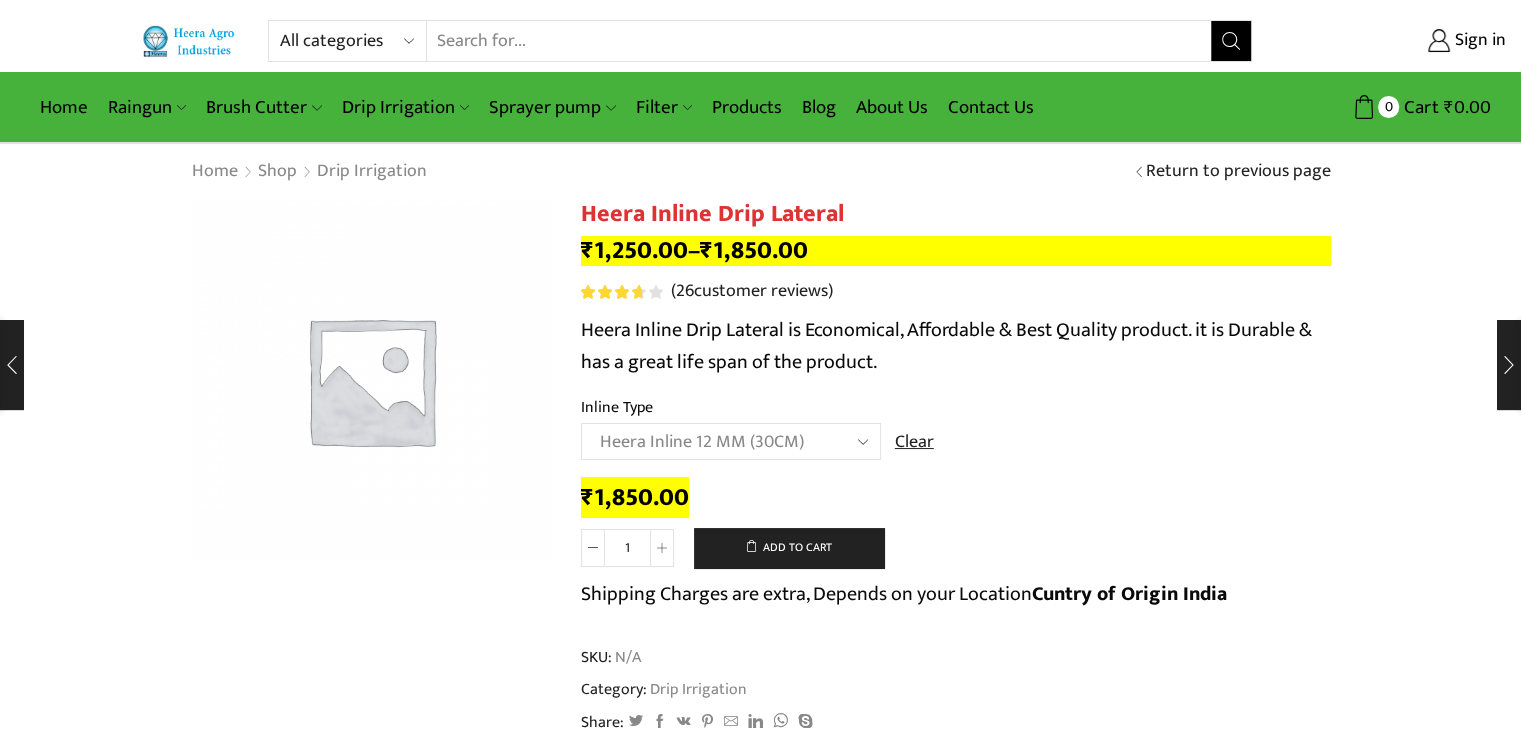 click on "Choose an option Heera Inline 12 MM (30CM) Heera Inline 12 MM (38CM) Heera Inline 12 MM (45CM) Heera Inline 12 MM (60CM) Heera Inline 12 MM (75CM) Heera Inline 12 MM (90CM) Kohinoor Inline 12 MM (30CM) Kohinoor Inline 12 MM (38CM) Kohinoor Inline 12 MM (45CM) Kohinoor Inline 12 MM (60CM) Kohinoor Inline 12 MM (75CM) Kohinoor Inline 12 MM (90CM) Heera Inline 16 MM (30CM) Heera Inline 16 MM (38CM) Heera Inline 16 MM (45CM) Heera Inline 16 MM (60CM) Diamond Inline 16 MM (30CM) Diamond Inline 16 MM (38CM) Diamond Inline 16 MM (45CM) Diamond Inline 16 MM (60CM) Kohinoor Inline 16 MM (30CM) Kohinoor Inline 16 MM (38CM) Kohinoor Inline 16 MM (45CM) Kohinoor Inline 16 MM (60CM) Heera Inline 20 MM (38CM)" 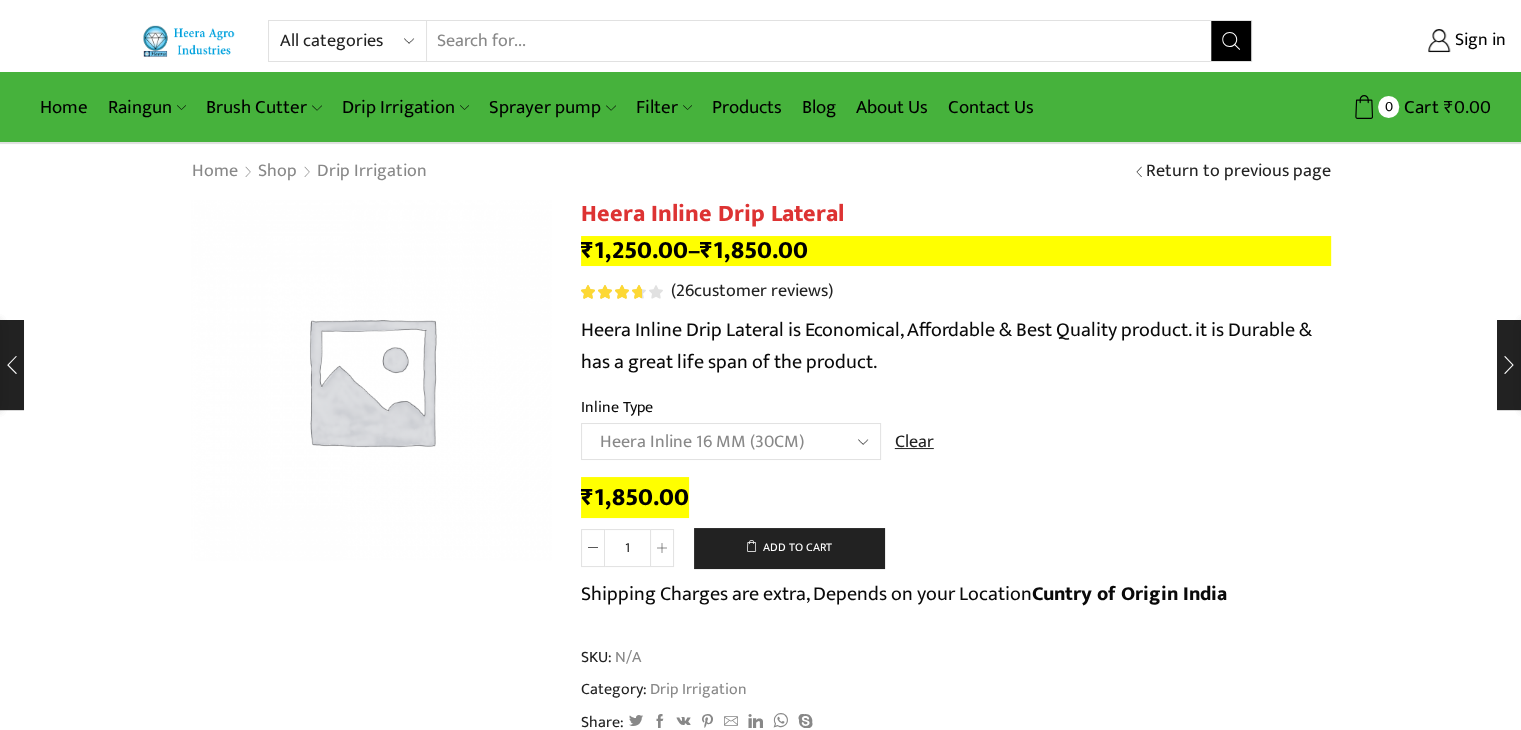 click on "Choose an option Heera Inline 12 MM (30CM) Heera Inline 12 MM (38CM) Heera Inline 12 MM (45CM) Heera Inline 12 MM (60CM) Heera Inline 12 MM (75CM) Heera Inline 12 MM (90CM) Kohinoor Inline 12 MM (30CM) Kohinoor Inline 12 MM (38CM) Kohinoor Inline 12 MM (45CM) Kohinoor Inline 12 MM (60CM) Kohinoor Inline 12 MM (75CM) Kohinoor Inline 12 MM (90CM) Heera Inline 16 MM (30CM) Heera Inline 16 MM (38CM) Heera Inline 16 MM (45CM) Heera Inline 16 MM (60CM) Diamond Inline 16 MM (30CM) Diamond Inline 16 MM (38CM) Diamond Inline 16 MM (45CM) Diamond Inline 16 MM (60CM) Kohinoor Inline 16 MM (30CM) Kohinoor Inline 16 MM (38CM) Kohinoor Inline 16 MM (45CM) Kohinoor Inline 16 MM (60CM) Heera Inline 20 MM (38CM)" 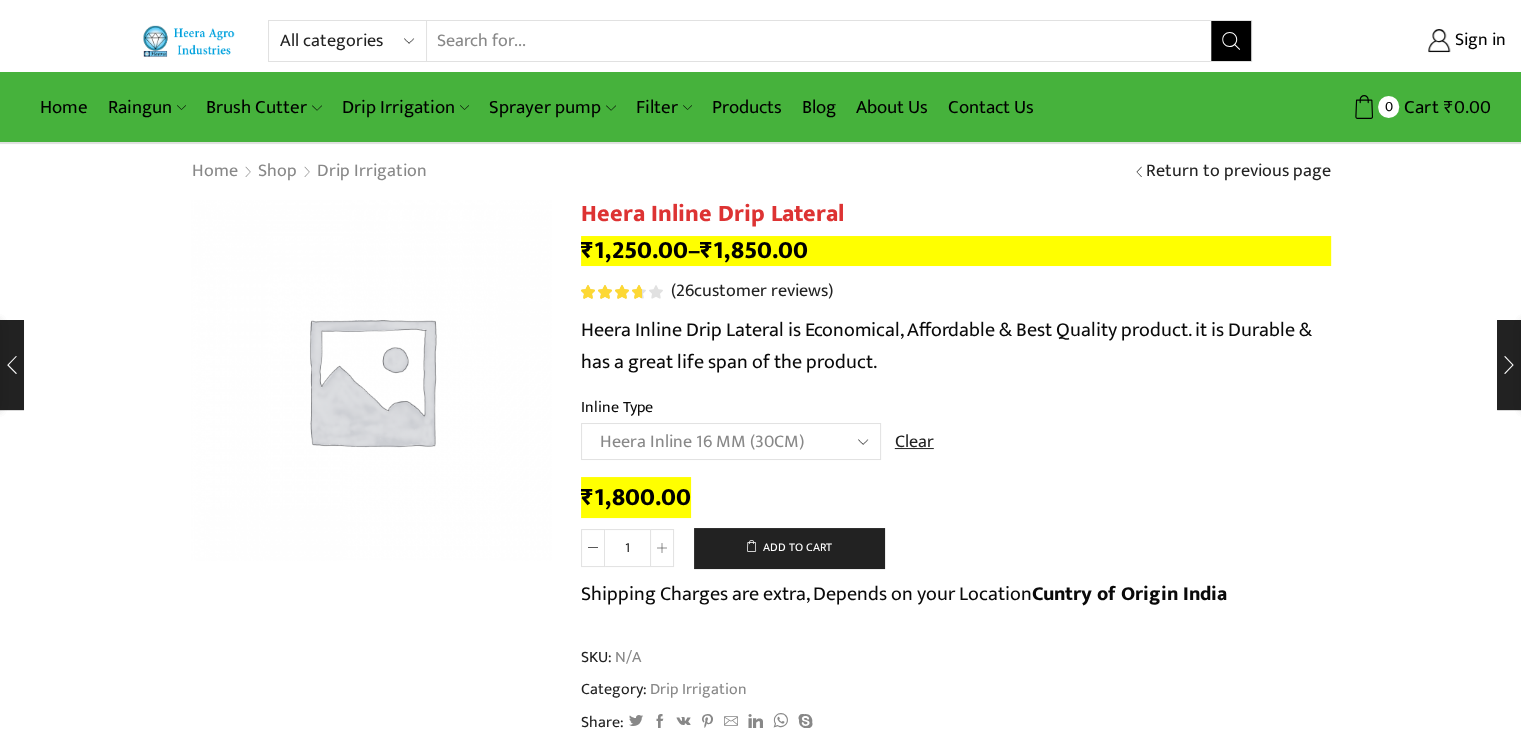 click on "Choose an option Heera Inline 12 MM (30CM) Heera Inline 12 MM (38CM) Heera Inline 12 MM (45CM) Heera Inline 12 MM (60CM) Heera Inline 12 MM (75CM) Heera Inline 12 MM (90CM) Kohinoor Inline 12 MM (30CM) Kohinoor Inline 12 MM (38CM) Kohinoor Inline 12 MM (45CM) Kohinoor Inline 12 MM (60CM) Kohinoor Inline 12 MM (75CM) Kohinoor Inline 12 MM (90CM) Heera Inline 16 MM (30CM) Heera Inline 16 MM (38CM) Heera Inline 16 MM (45CM) Heera Inline 16 MM (60CM) Diamond Inline 16 MM (30CM) Diamond Inline 16 MM (38CM) Diamond Inline 16 MM (45CM) Diamond Inline 16 MM (60CM) Kohinoor Inline 16 MM (30CM) Kohinoor Inline 16 MM (38CM) Kohinoor Inline 16 MM (45CM) Kohinoor Inline 16 MM (60CM) Heera Inline 20 MM (38CM)" 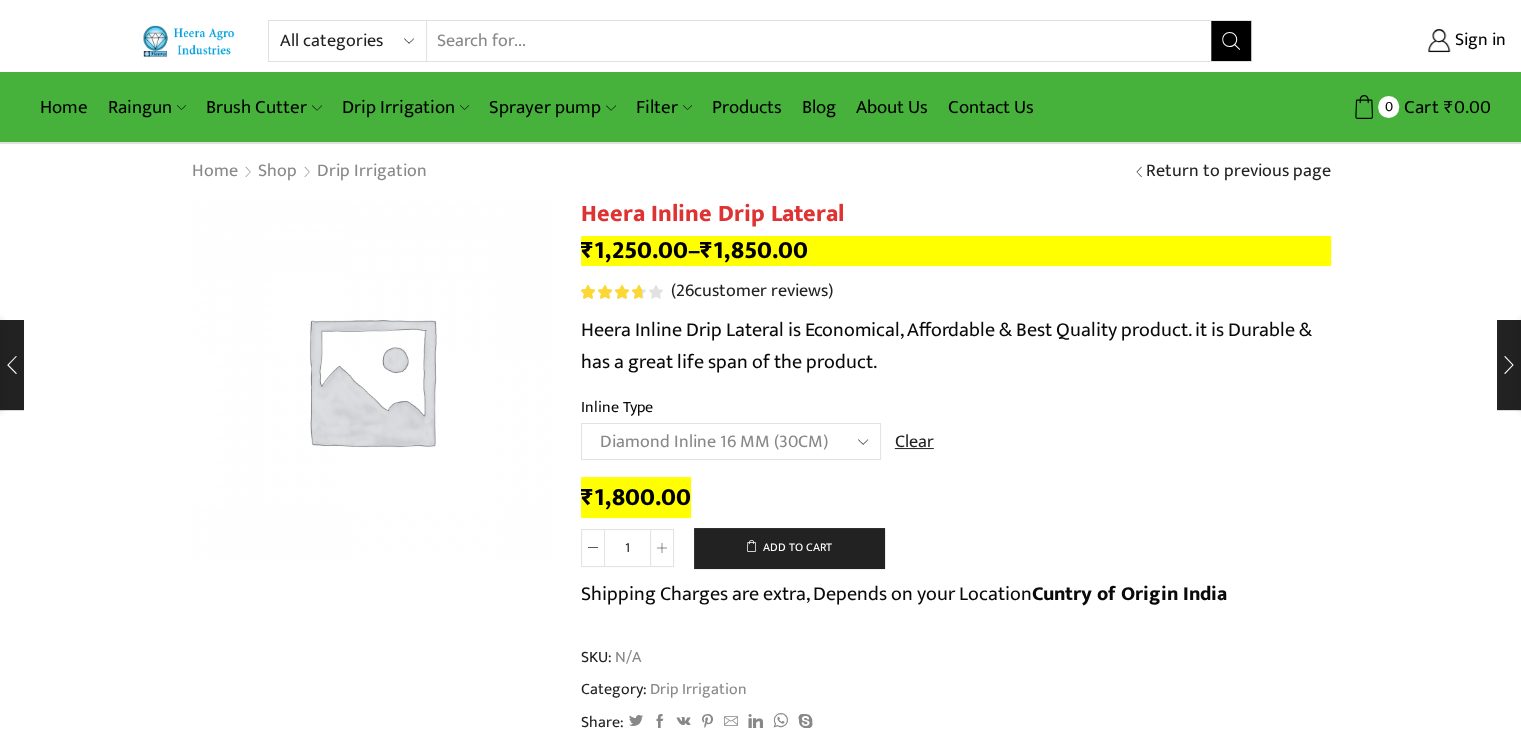 click on "Choose an option Heera Inline 12 MM (30CM) Heera Inline 12 MM (38CM) Heera Inline 12 MM (45CM) Heera Inline 12 MM (60CM) Heera Inline 12 MM (75CM) Heera Inline 12 MM (90CM) Kohinoor Inline 12 MM (30CM) Kohinoor Inline 12 MM (38CM) Kohinoor Inline 12 MM (45CM) Kohinoor Inline 12 MM (60CM) Kohinoor Inline 12 MM (75CM) Kohinoor Inline 12 MM (90CM) Heera Inline 16 MM (30CM) Heera Inline 16 MM (38CM) Heera Inline 16 MM (45CM) Heera Inline 16 MM (60CM) Diamond Inline 16 MM (30CM) Diamond Inline 16 MM (38CM) Diamond Inline 16 MM (45CM) Diamond Inline 16 MM (60CM) Kohinoor Inline 16 MM (30CM) Kohinoor Inline 16 MM (38CM) Kohinoor Inline 16 MM (45CM) Kohinoor Inline 16 MM (60CM) Heera Inline 20 MM (38CM)" 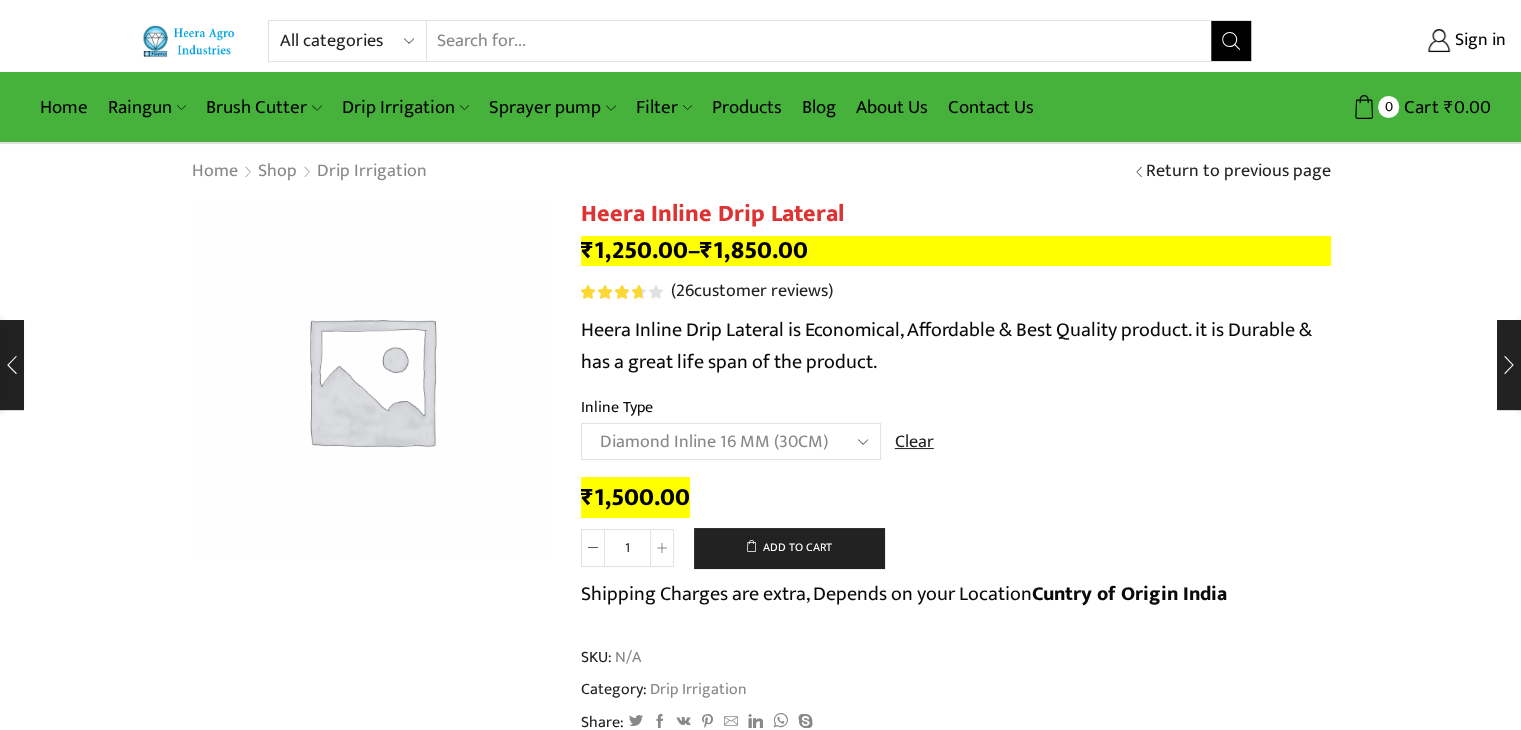 click on "Choose an option Heera Inline 12 MM (30CM) Heera Inline 12 MM (38CM) Heera Inline 12 MM (45CM) Heera Inline 12 MM (60CM) Heera Inline 12 MM (75CM) Heera Inline 12 MM (90CM) Kohinoor Inline 12 MM (30CM) Kohinoor Inline 12 MM (38CM) Kohinoor Inline 12 MM (45CM) Kohinoor Inline 12 MM (60CM) Kohinoor Inline 12 MM (75CM) Kohinoor Inline 12 MM (90CM) Heera Inline 16 MM (30CM) Heera Inline 16 MM (38CM) Heera Inline 16 MM (45CM) Heera Inline 16 MM (60CM) Diamond Inline 16 MM (30CM) Diamond Inline 16 MM (38CM) Diamond Inline 16 MM (45CM) Diamond Inline 16 MM (60CM) Kohinoor Inline 16 MM (30CM) Kohinoor Inline 16 MM (38CM) Kohinoor Inline 16 MM (45CM) Kohinoor Inline 16 MM (60CM) Heera Inline 20 MM (38CM)" 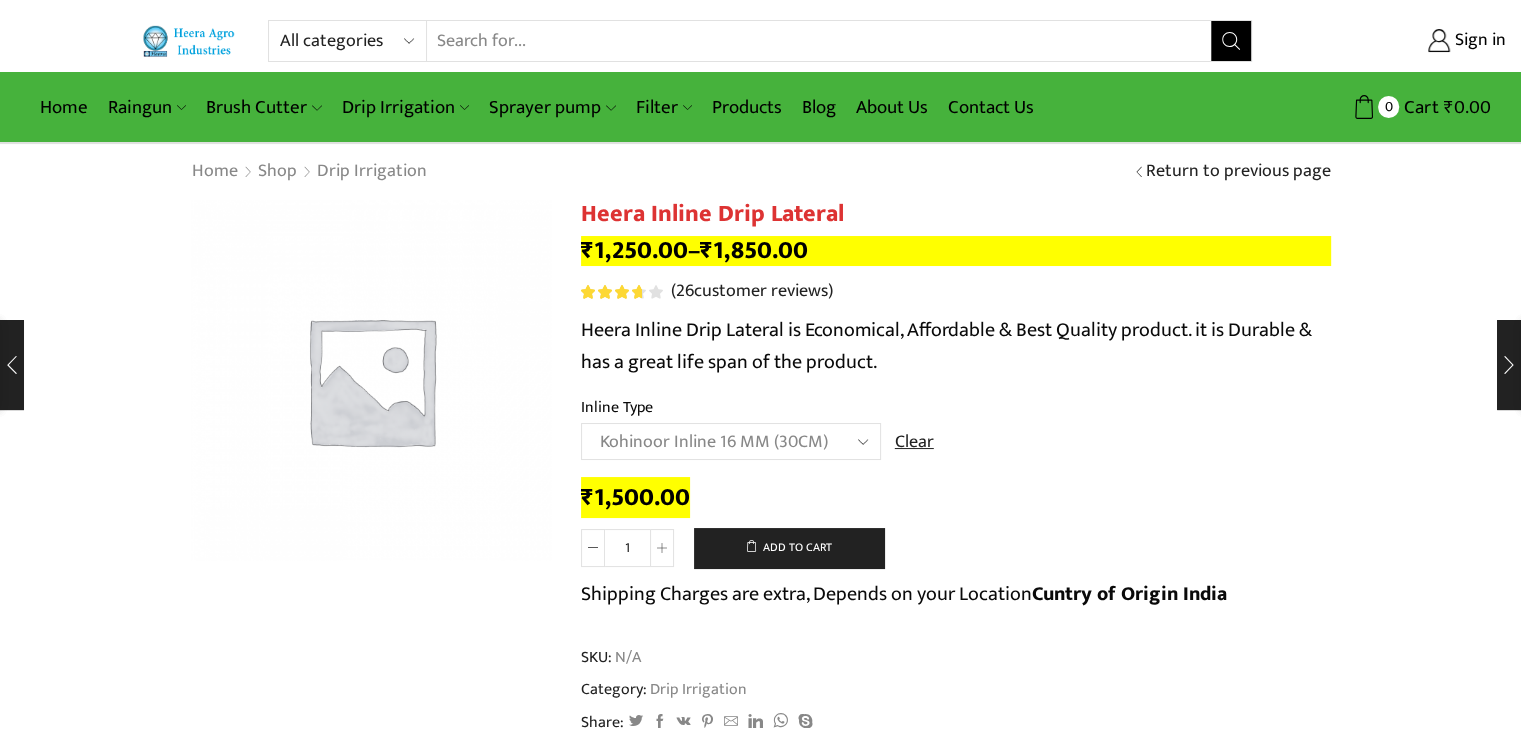 click on "Choose an option Heera Inline 12 MM (30CM) Heera Inline 12 MM (38CM) Heera Inline 12 MM (45CM) Heera Inline 12 MM (60CM) Heera Inline 12 MM (75CM) Heera Inline 12 MM (90CM) Kohinoor Inline 12 MM (30CM) Kohinoor Inline 12 MM (38CM) Kohinoor Inline 12 MM (45CM) Kohinoor Inline 12 MM (60CM) Kohinoor Inline 12 MM (75CM) Kohinoor Inline 12 MM (90CM) Heera Inline 16 MM (30CM) Heera Inline 16 MM (38CM) Heera Inline 16 MM (45CM) Heera Inline 16 MM (60CM) Diamond Inline 16 MM (30CM) Diamond Inline 16 MM (38CM) Diamond Inline 16 MM (45CM) Diamond Inline 16 MM (60CM) Kohinoor Inline 16 MM (30CM) Kohinoor Inline 16 MM (38CM) Kohinoor Inline 16 MM (45CM) Kohinoor Inline 16 MM (60CM) Heera Inline 20 MM (38CM)" 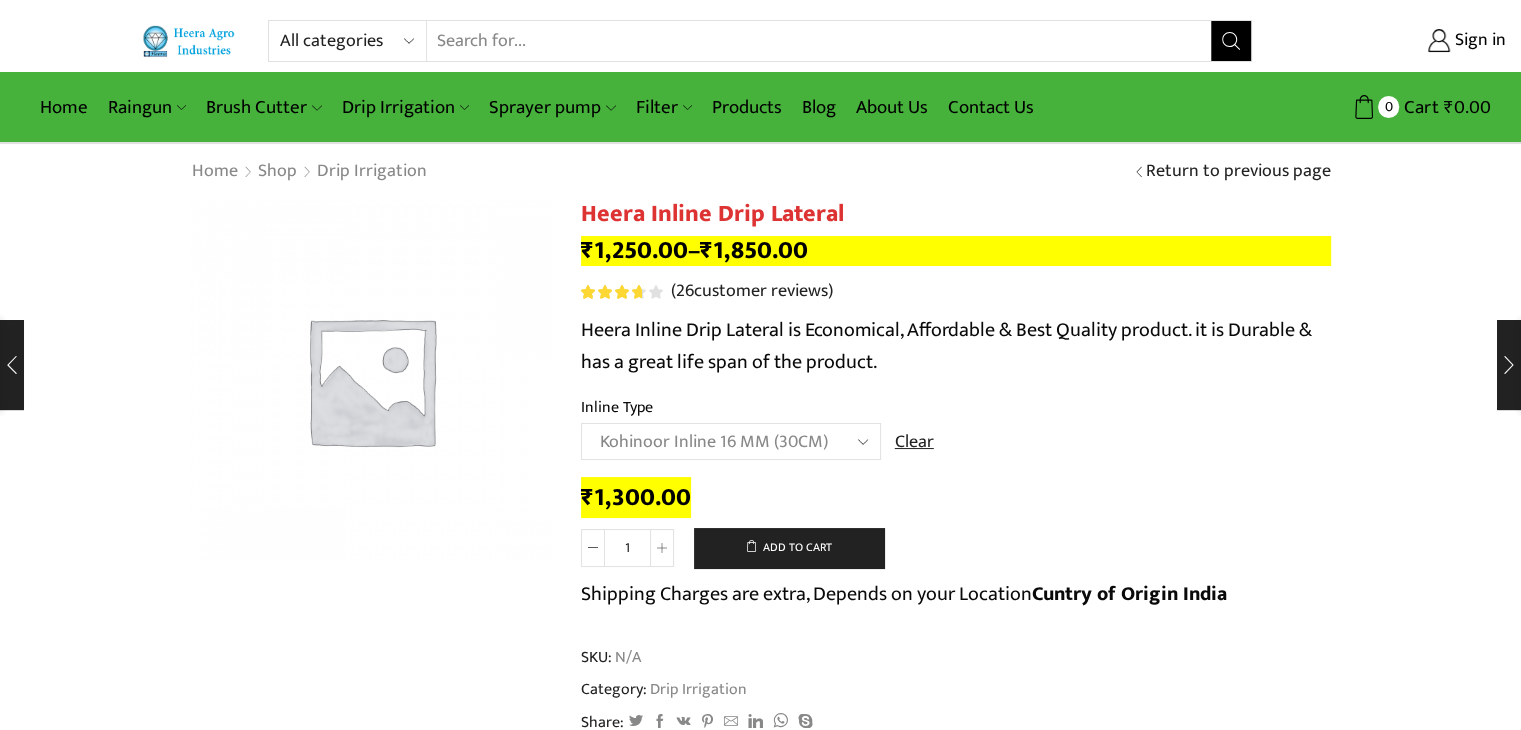 click on "Choose an option Heera Inline 12 MM (30CM) Heera Inline 12 MM (38CM) Heera Inline 12 MM (45CM) Heera Inline 12 MM (60CM) Heera Inline 12 MM (75CM) Heera Inline 12 MM (90CM) Kohinoor Inline 12 MM (30CM) Kohinoor Inline 12 MM (38CM) Kohinoor Inline 12 MM (45CM) Kohinoor Inline 12 MM (60CM) Kohinoor Inline 12 MM (75CM) Kohinoor Inline 12 MM (90CM) Heera Inline 16 MM (30CM) Heera Inline 16 MM (38CM) Heera Inline 16 MM (45CM) Heera Inline 16 MM (60CM) Diamond Inline 16 MM (30CM) Diamond Inline 16 MM (38CM) Diamond Inline 16 MM (45CM) Diamond Inline 16 MM (60CM) Kohinoor Inline 16 MM (30CM) Kohinoor Inline 16 MM (38CM) Kohinoor Inline 16 MM (45CM) Kohinoor Inline 16 MM (60CM) Heera Inline 20 MM (38CM) Clear" 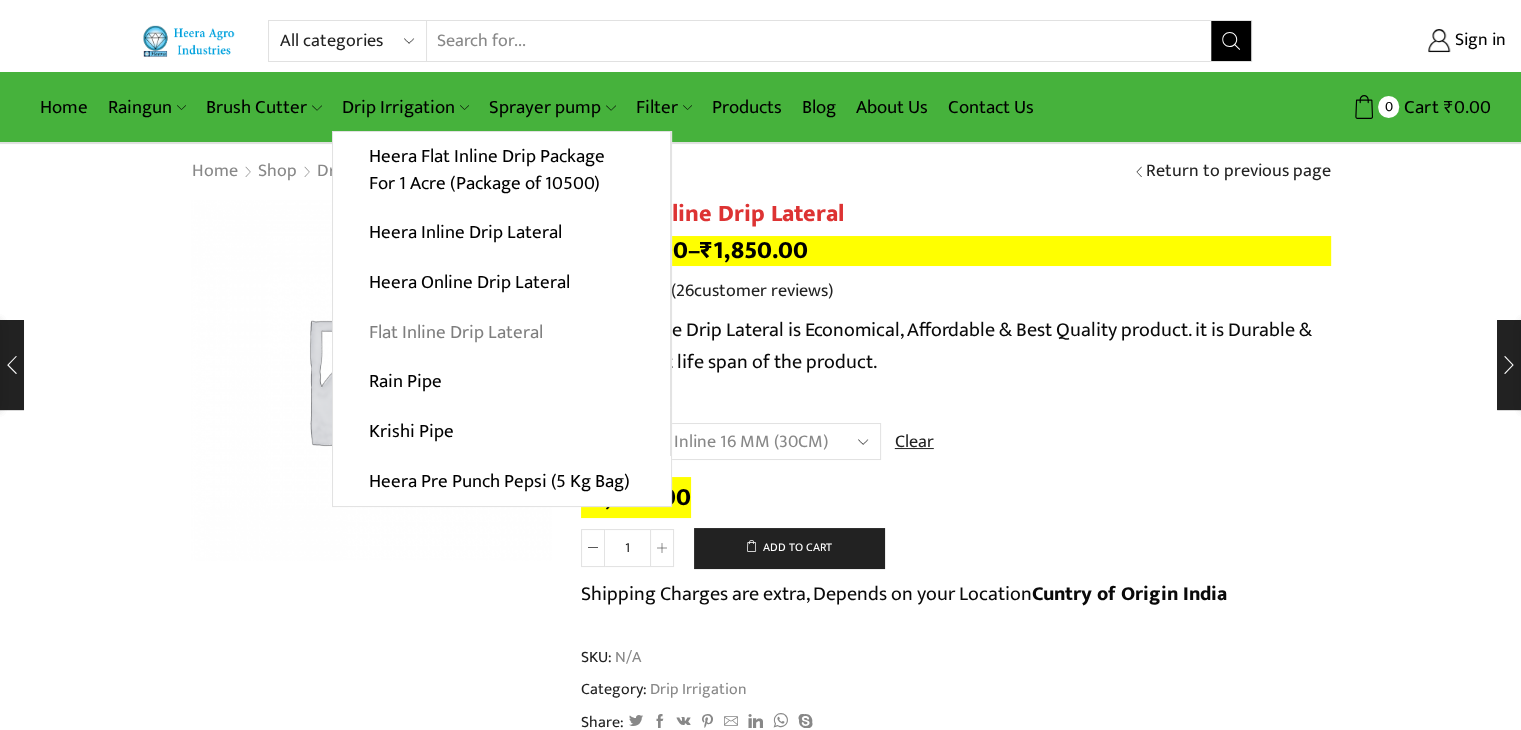 click on "Flat Inline Drip Lateral" at bounding box center (501, 332) 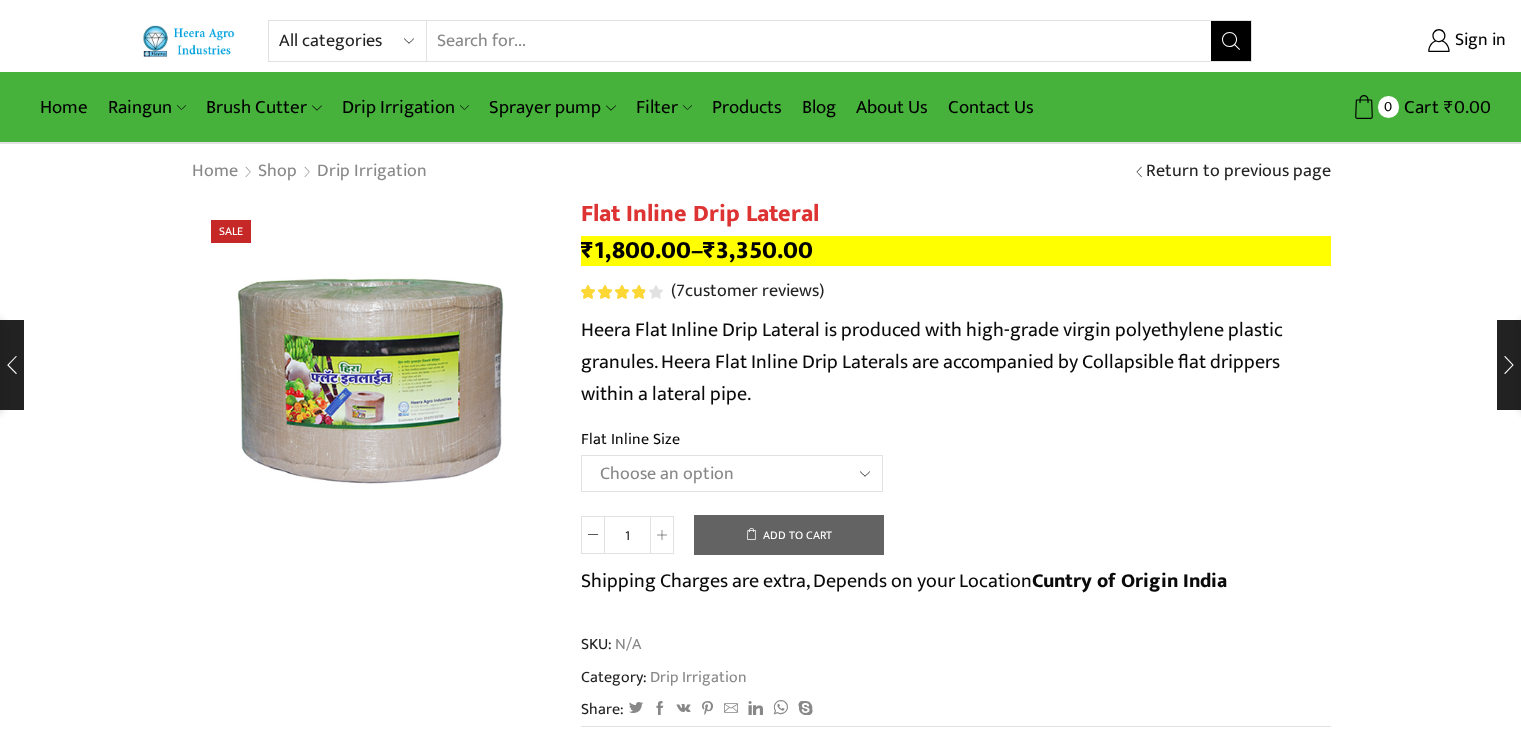 scroll, scrollTop: 0, scrollLeft: 0, axis: both 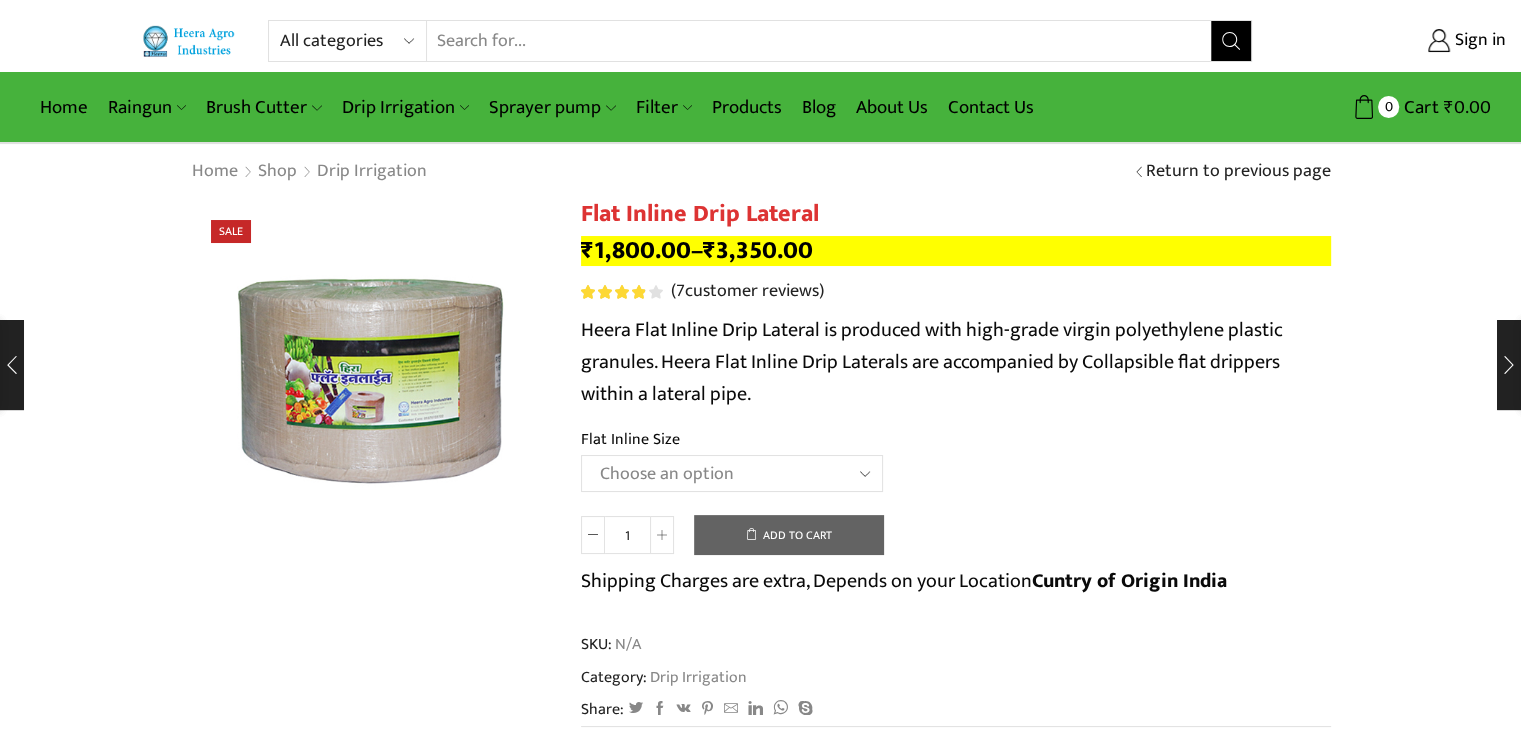 click on "Choose an option 12 MM 0.25 Thickness (30 CM) 12 MM 0.25 Thickness (40 CM) 12 MM 0.25 Thickness (50 CM) 12 MM 0.25 Thickness (60 CM) 12 MM 0.40 Thickness (30 CM) 12 MM 0.40 Thickness (40 CM) 12 MM 0.40 Thickness (50 CM) 12 MM 0.40 Thickness (60 CM) 12 MM 0.50 Thickness (30 CM) 12 MM 0.50 Thickness (40 CM) 12 MM 0.50 Thickness (50 CM) 12 MM 0.50 Thickness (60 CM) 16 MM 0.15 Thickness (40 CM) 16 MM 0.20 Thickness (30 CM) 16 MM 0.20 Thickness (40 CM) 16 MM 0.25 Thickness (30 CM) 16 MM 0.25 Thickness (40 CM) 16 MM 0.25 Thickness (50 CM) 16 MM 0.25 Thickness (60 CM) 16 MM 0.40 Thickness (30 CM) 16 MM 0.40 Thickness (40 CM) 16 MM 0.40 Thickness (50 CM) 16 MM 0.40 Thickness (60 CM) 16 MM 0.50 Thickness (30 CM) 16 MM 0.50 Thickness (40 CM) 16 MM 0.50 Thickness (50 CM) 16 MM 0.50 Thickness (60 CM) 16 MM 0.70 Thickness (30 CM) 16 MM 0.70 Thickness (40 CM) 16 MM 0.70 Thickness (50 CM) 16 MM 0.70 Thickness (60 CM) 20 MM 0.25 Thickness (30 CM) 20 MM 0.25 Thickness (40 CM) 20 MM 0.25 Thickness (50 CM)" at bounding box center [732, 473] 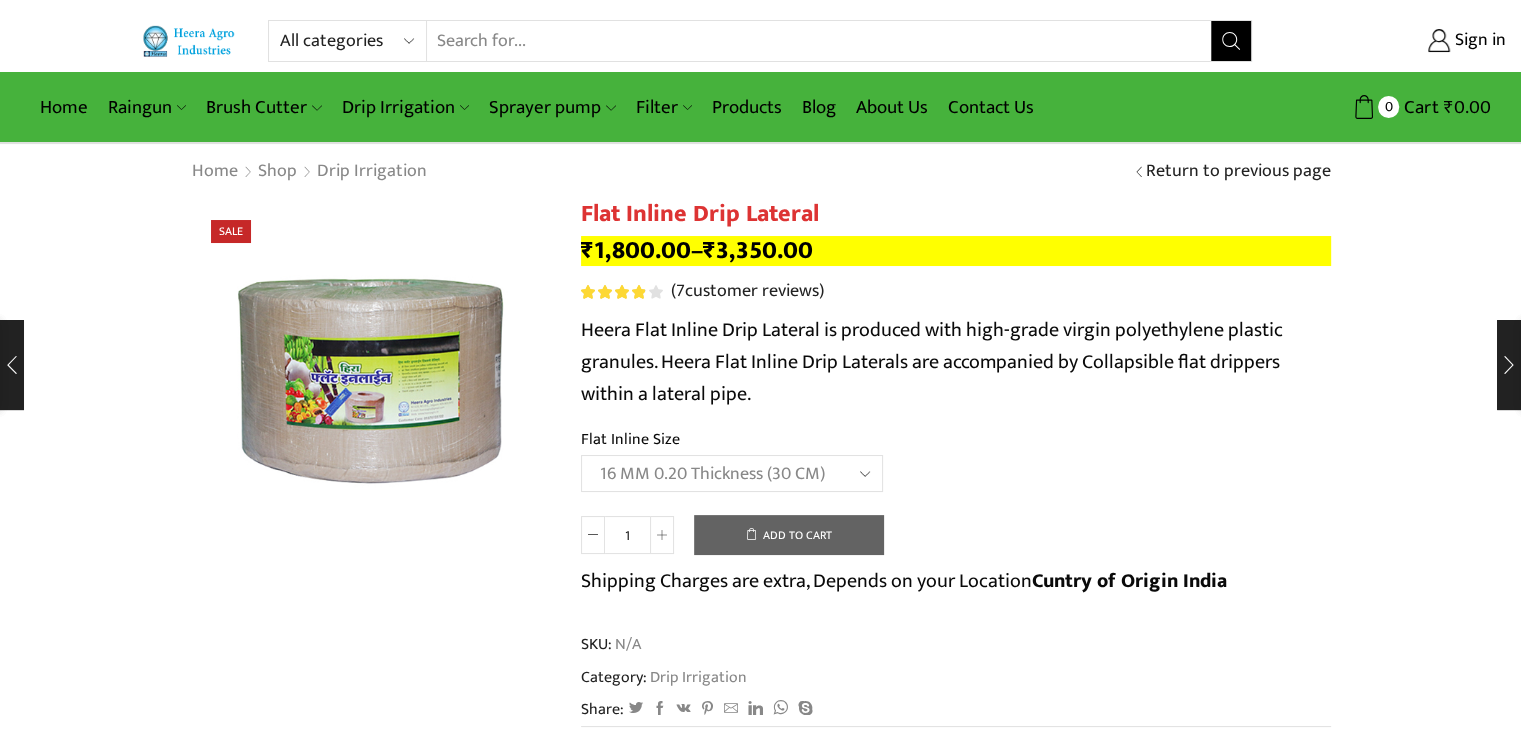 click on "Choose an option 12 MM 0.25 Thickness (30 CM) 12 MM 0.25 Thickness (40 CM) 12 MM 0.25 Thickness (50 CM) 12 MM 0.25 Thickness (60 CM) 12 MM 0.40 Thickness (30 CM) 12 MM 0.40 Thickness (40 CM) 12 MM 0.40 Thickness (50 CM) 12 MM 0.40 Thickness (60 CM) 12 MM 0.50 Thickness (30 CM) 12 MM 0.50 Thickness (40 CM) 12 MM 0.50 Thickness (50 CM) 12 MM 0.50 Thickness (60 CM) 16 MM 0.15 Thickness (40 CM) 16 MM 0.20 Thickness (30 CM) 16 MM 0.20 Thickness (40 CM) 16 MM 0.25 Thickness (30 CM) 16 MM 0.25 Thickness (40 CM) 16 MM 0.25 Thickness (50 CM) 16 MM 0.25 Thickness (60 CM) 16 MM 0.40 Thickness (30 CM) 16 MM 0.40 Thickness (40 CM) 16 MM 0.40 Thickness (50 CM) 16 MM 0.40 Thickness (60 CM) 16 MM 0.50 Thickness (30 CM) 16 MM 0.50 Thickness (40 CM) 16 MM 0.50 Thickness (50 CM) 16 MM 0.50 Thickness (60 CM) 16 MM 0.70 Thickness (30 CM) 16 MM 0.70 Thickness (40 CM) 16 MM 0.70 Thickness (50 CM) 16 MM 0.70 Thickness (60 CM) 20 MM 0.25 Thickness (30 CM) 20 MM 0.25 Thickness (40 CM) 20 MM 0.25 Thickness (50 CM)" at bounding box center (732, 473) 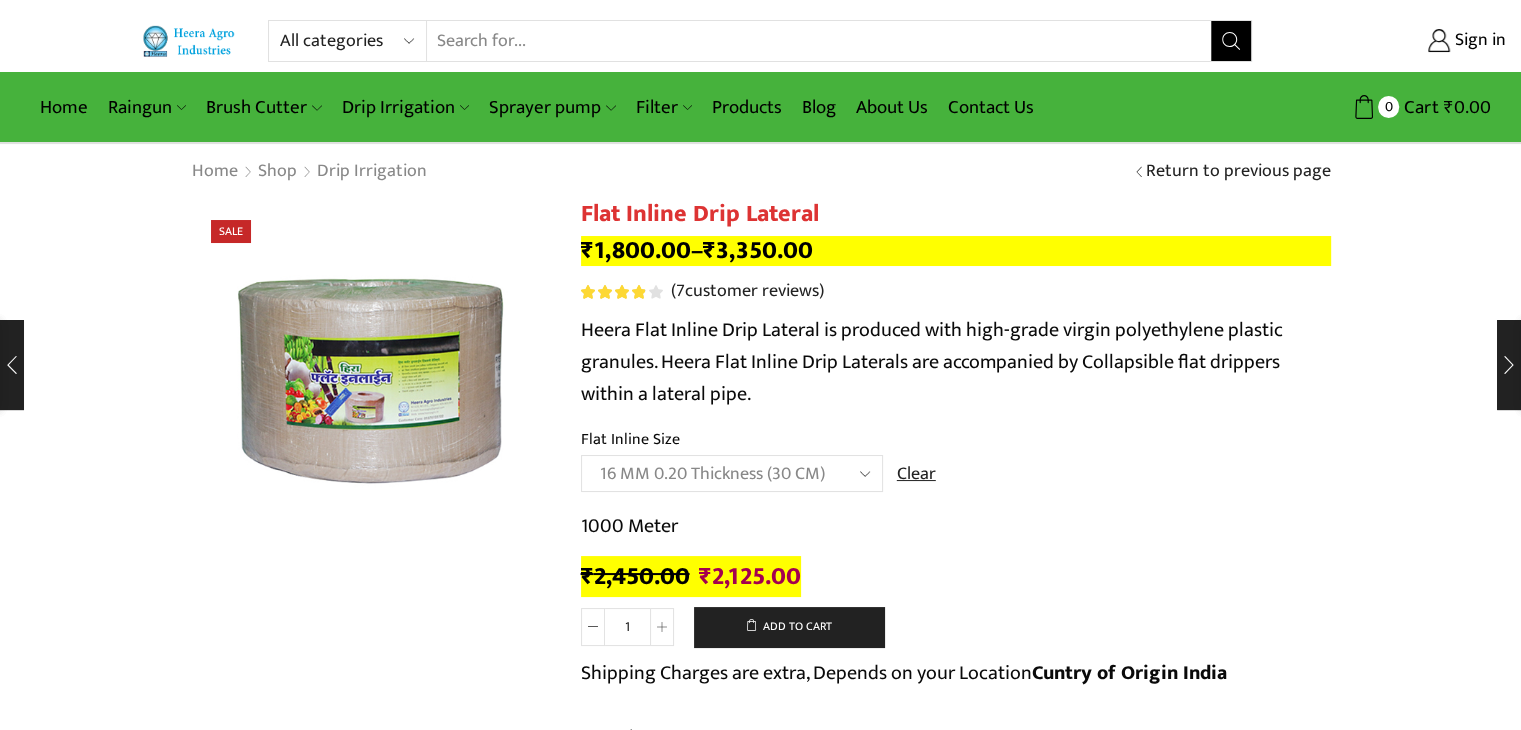 click on "Choose an option 12 MM 0.25 Thickness (30 CM) 12 MM 0.25 Thickness (40 CM) 12 MM 0.25 Thickness (50 CM) 12 MM 0.25 Thickness (60 CM) 12 MM 0.40 Thickness (30 CM) 12 MM 0.40 Thickness (40 CM) 12 MM 0.40 Thickness (50 CM) 12 MM 0.40 Thickness (60 CM) 12 MM 0.50 Thickness (30 CM) 12 MM 0.50 Thickness (40 CM) 12 MM 0.50 Thickness (50 CM) 12 MM 0.50 Thickness (60 CM) 16 MM 0.15 Thickness (40 CM) 16 MM 0.20 Thickness (30 CM) 16 MM 0.20 Thickness (40 CM) 16 MM 0.25 Thickness (30 CM) 16 MM 0.25 Thickness (40 CM) 16 MM 0.25 Thickness (50 CM) 16 MM 0.25 Thickness (60 CM) 16 MM 0.40 Thickness (30 CM) 16 MM 0.40 Thickness (40 CM) 16 MM 0.40 Thickness (50 CM) 16 MM 0.40 Thickness (60 CM) 16 MM 0.50 Thickness (30 CM) 16 MM 0.50 Thickness (40 CM) 16 MM 0.50 Thickness (50 CM) 16 MM 0.50 Thickness (60 CM) 16 MM 0.70 Thickness (30 CM) 16 MM 0.70 Thickness (40 CM) 16 MM 0.70 Thickness (50 CM) 16 MM 0.70 Thickness (60 CM) 20 MM 0.25 Thickness (30 CM) 20 MM 0.25 Thickness (40 CM) 20 MM 0.25 Thickness (50 CM)" at bounding box center [732, 473] 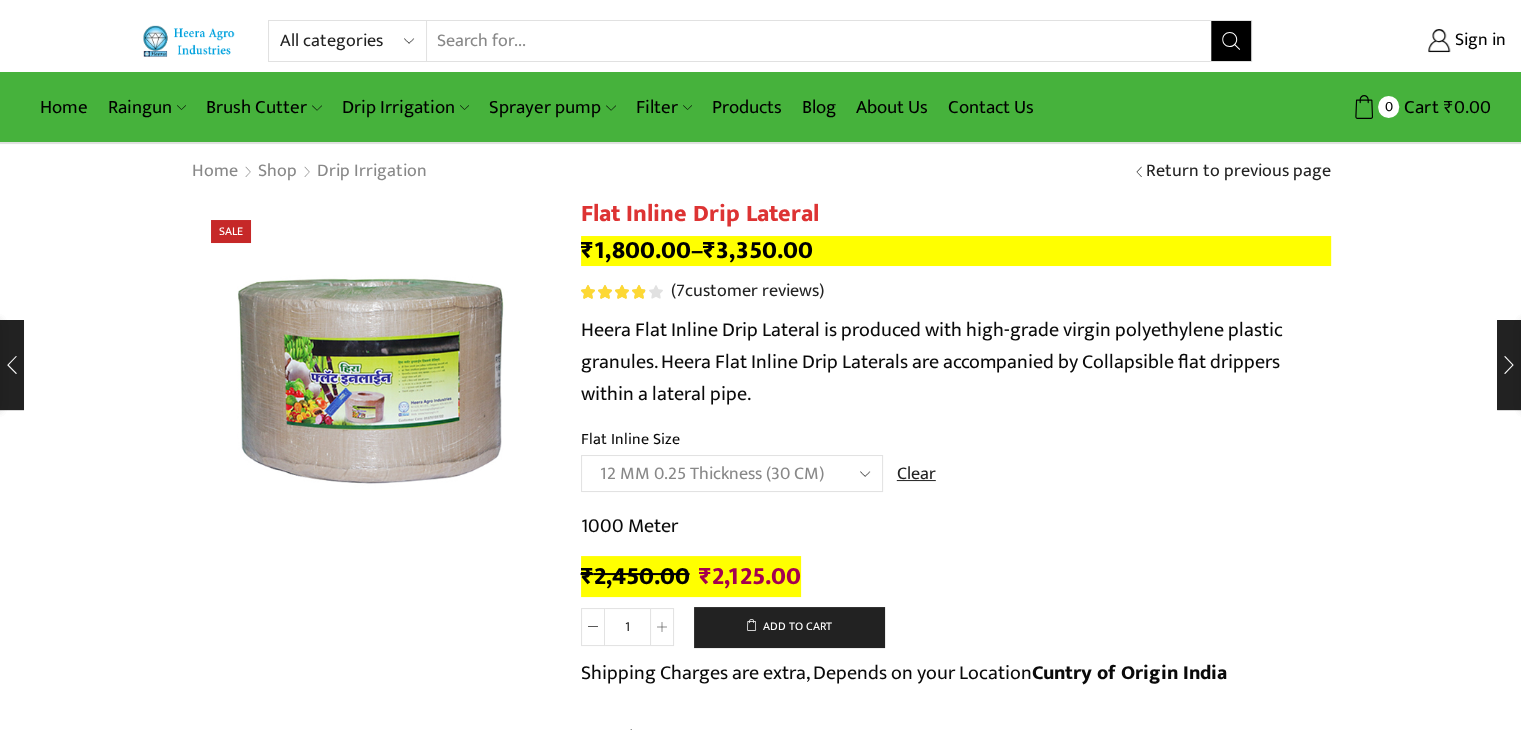 click on "Choose an option 12 MM 0.25 Thickness (30 CM) 12 MM 0.25 Thickness (40 CM) 12 MM 0.25 Thickness (50 CM) 12 MM 0.25 Thickness (60 CM) 12 MM 0.40 Thickness (30 CM) 12 MM 0.40 Thickness (40 CM) 12 MM 0.40 Thickness (50 CM) 12 MM 0.40 Thickness (60 CM) 12 MM 0.50 Thickness (30 CM) 12 MM 0.50 Thickness (40 CM) 12 MM 0.50 Thickness (50 CM) 12 MM 0.50 Thickness (60 CM) 16 MM 0.15 Thickness (40 CM) 16 MM 0.20 Thickness (30 CM) 16 MM 0.20 Thickness (40 CM) 16 MM 0.25 Thickness (30 CM) 16 MM 0.25 Thickness (40 CM) 16 MM 0.25 Thickness (50 CM) 16 MM 0.25 Thickness (60 CM) 16 MM 0.40 Thickness (30 CM) 16 MM 0.40 Thickness (40 CM) 16 MM 0.40 Thickness (50 CM) 16 MM 0.40 Thickness (60 CM) 16 MM 0.50 Thickness (30 CM) 16 MM 0.50 Thickness (40 CM) 16 MM 0.50 Thickness (50 CM) 16 MM 0.50 Thickness (60 CM) 16 MM 0.70 Thickness (30 CM) 16 MM 0.70 Thickness (40 CM) 16 MM 0.70 Thickness (50 CM) 16 MM 0.70 Thickness (60 CM) 20 MM 0.25 Thickness (30 CM) 20 MM 0.25 Thickness (40 CM) 20 MM 0.25 Thickness (50 CM)" at bounding box center (732, 473) 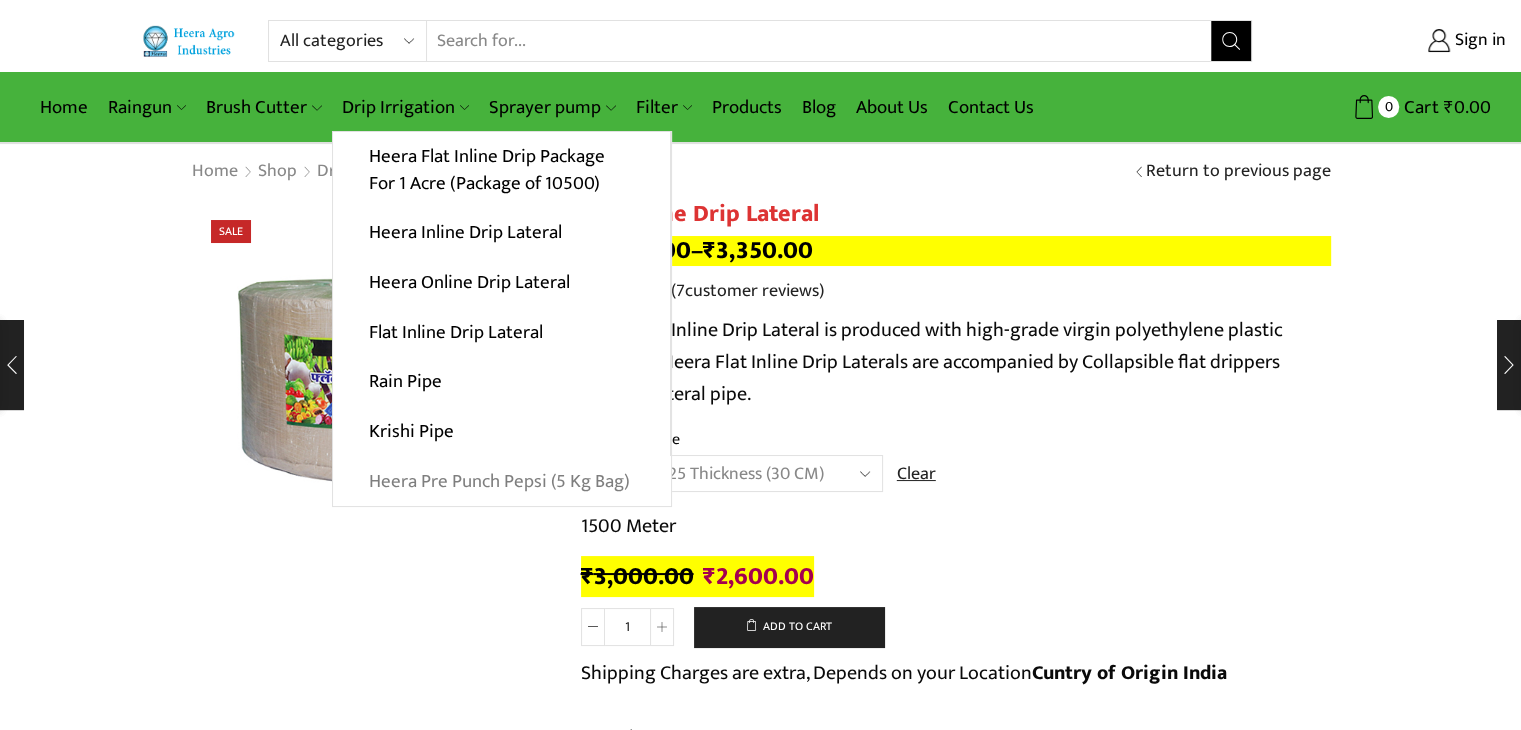 click on "Heera Pre Punch Pepsi (5 Kg Bag)" at bounding box center [502, 481] 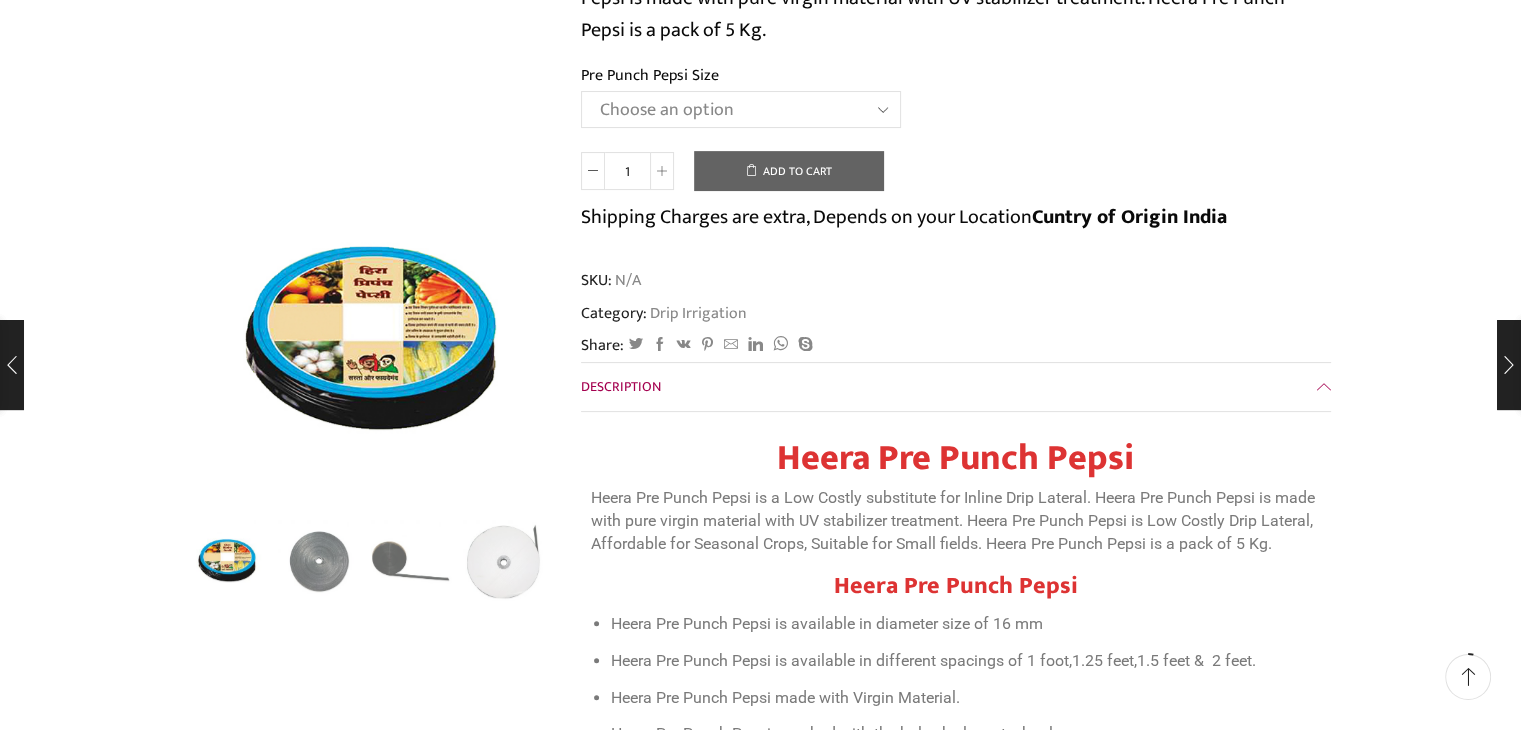 scroll, scrollTop: 400, scrollLeft: 0, axis: vertical 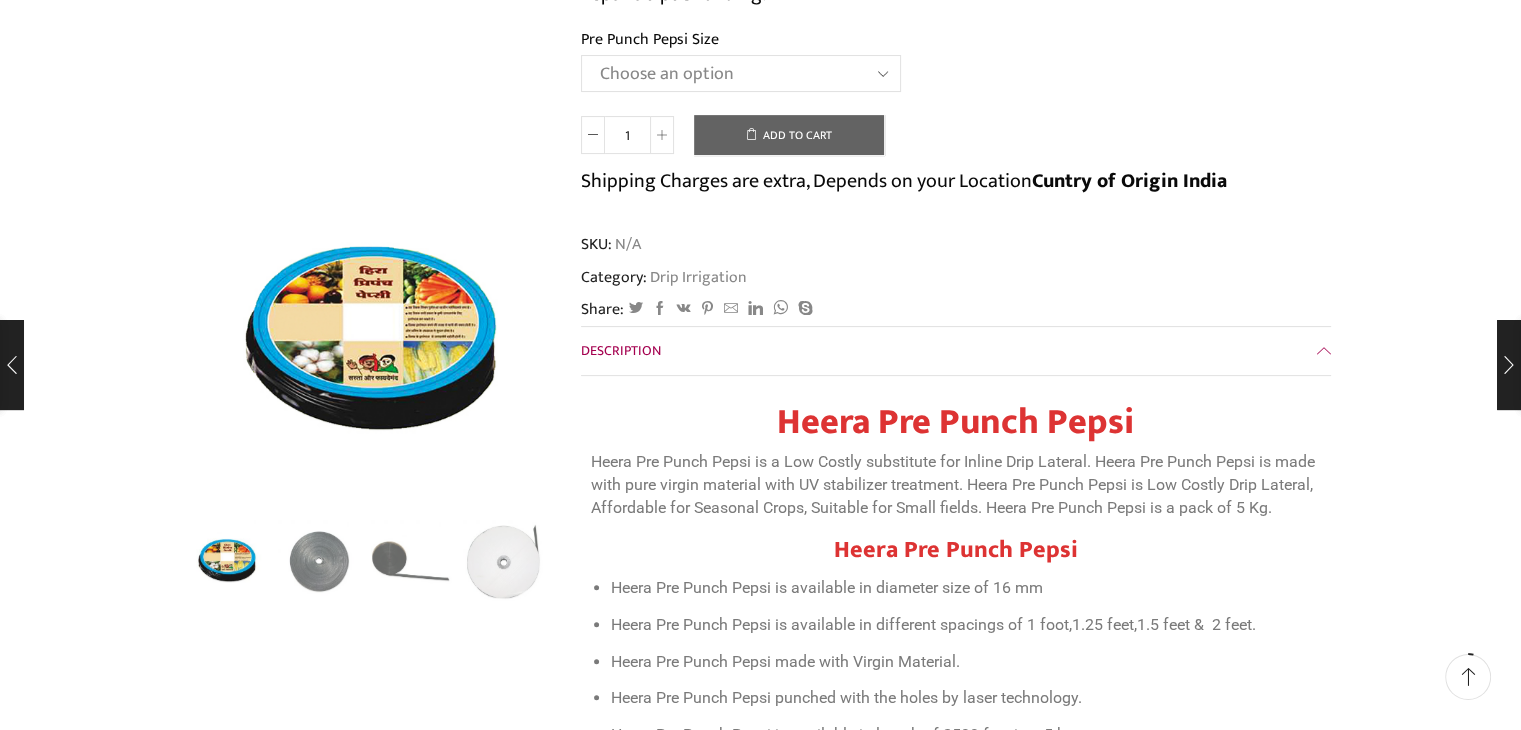 click on "Choose an option Heera Pre Punch Pepsi (1 Foot) Heera Pre Punch Pepsi (1.25 Feet) Heera Pre Punch Pepsi (1.5 Feet) Heera Pre Punch Pepsi (2 Foot) Heera Pre Punch Pepsi (Plain)" at bounding box center (741, 73) 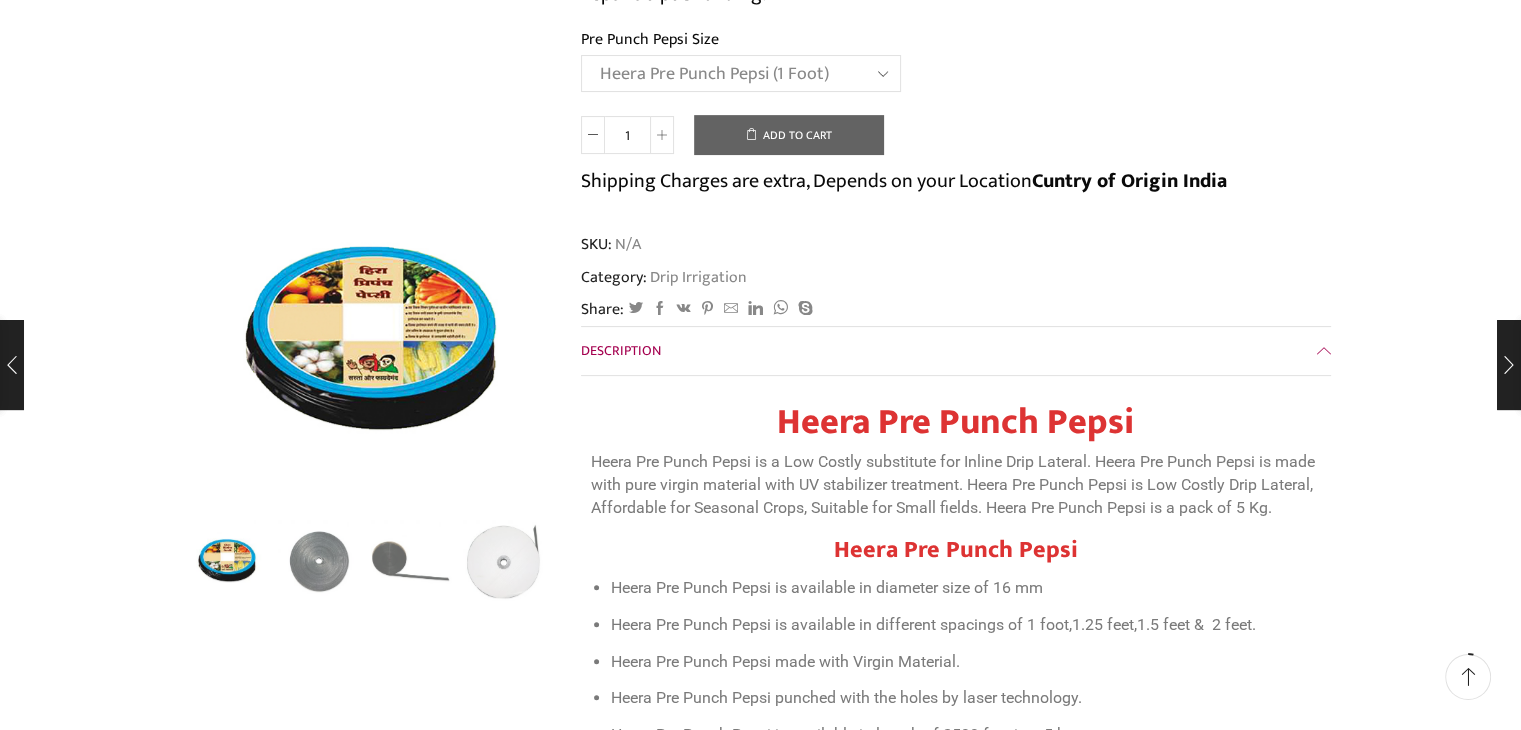 click on "Choose an option Heera Pre Punch Pepsi (1 Foot) Heera Pre Punch Pepsi (1.25 Feet) Heera Pre Punch Pepsi (1.5 Feet) Heera Pre Punch Pepsi (2 Foot) Heera Pre Punch Pepsi (Plain)" at bounding box center (741, 73) 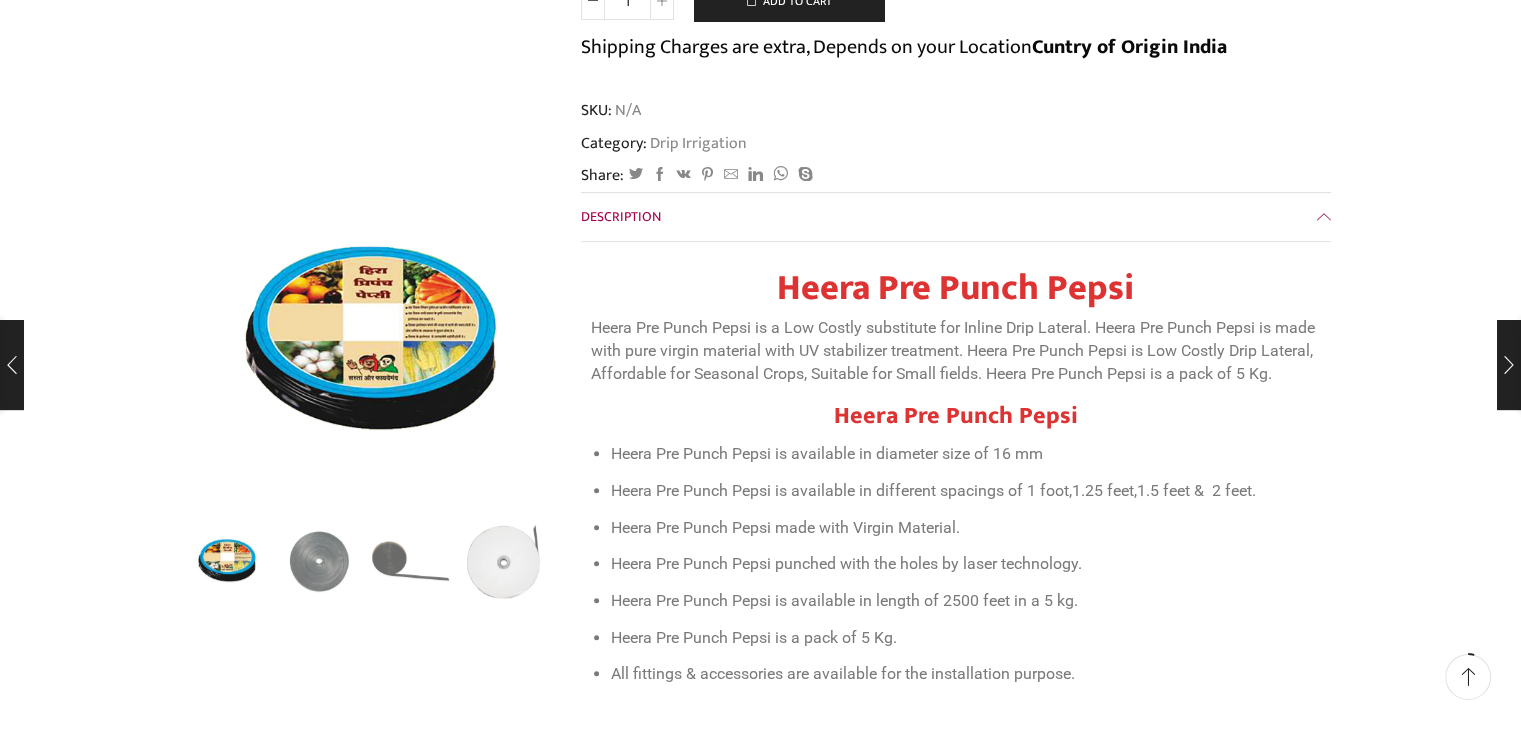 scroll, scrollTop: 600, scrollLeft: 0, axis: vertical 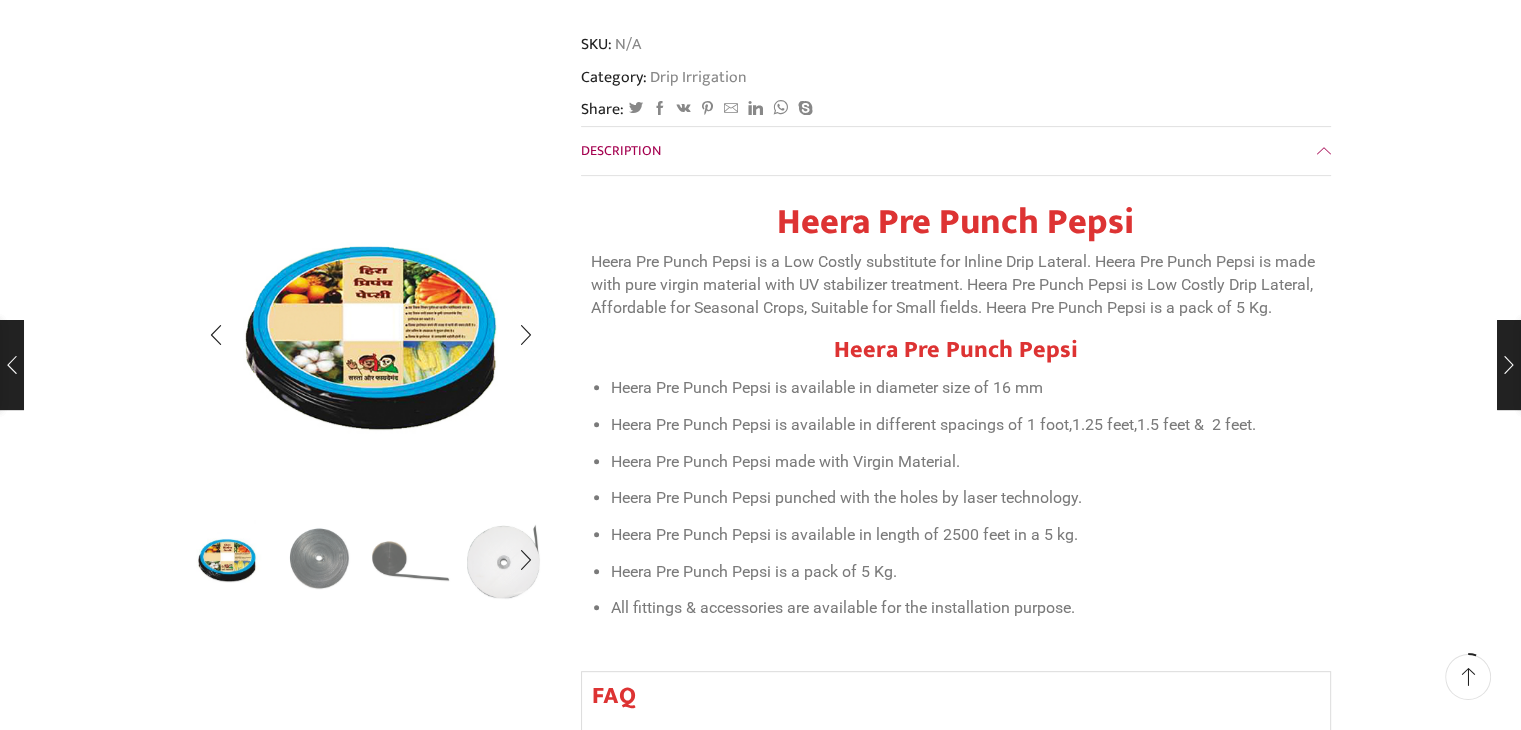click at bounding box center (319, 558) 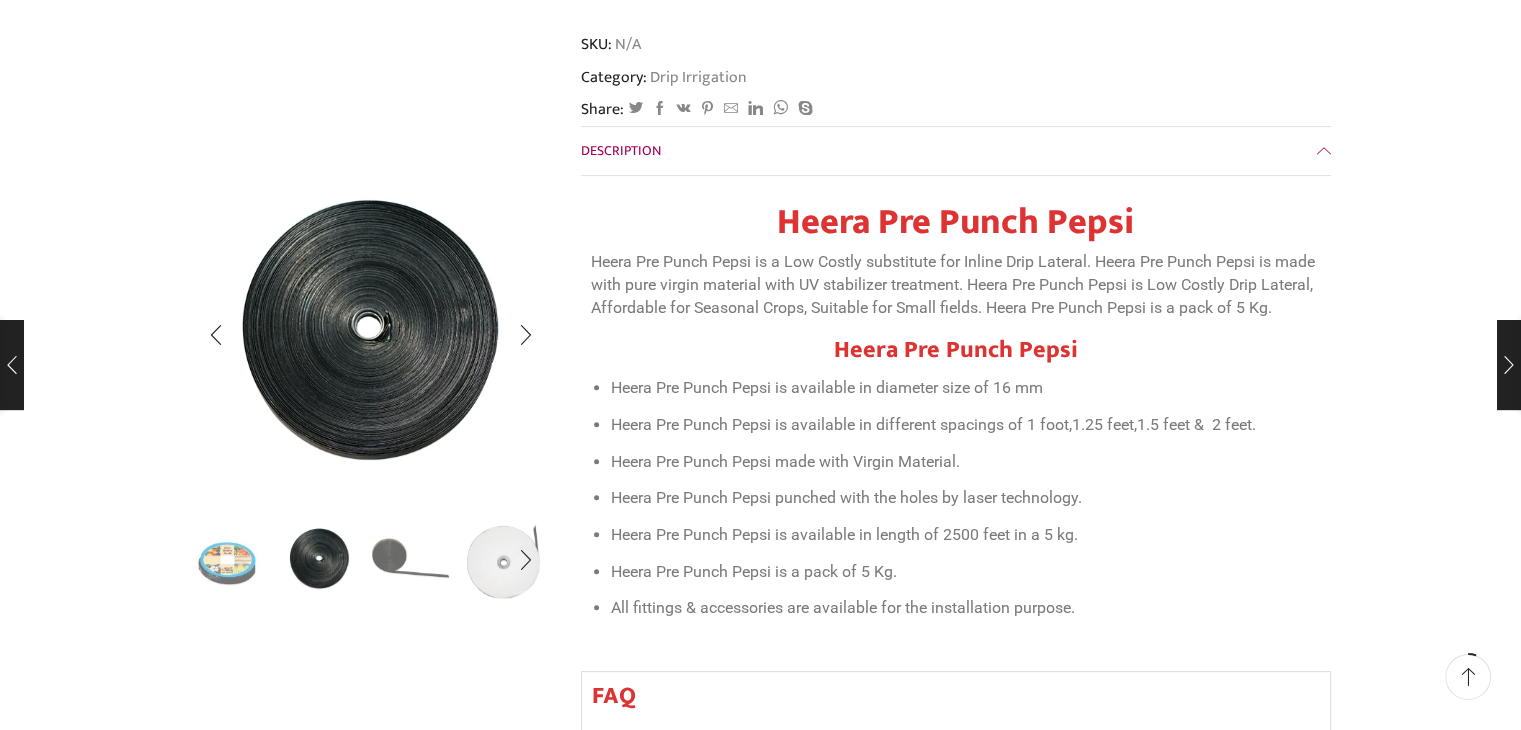 click at bounding box center [412, 558] 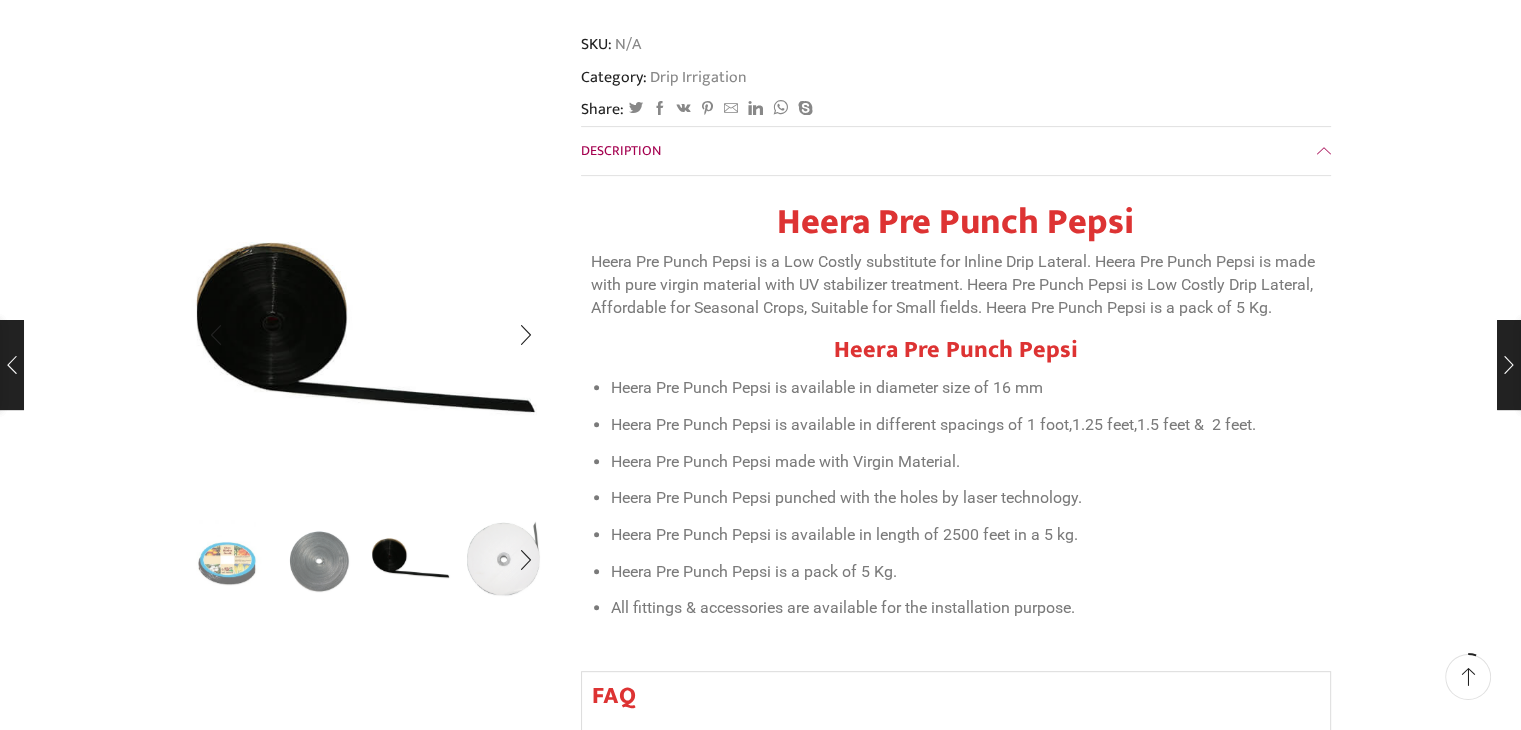 click at bounding box center (504, 558) 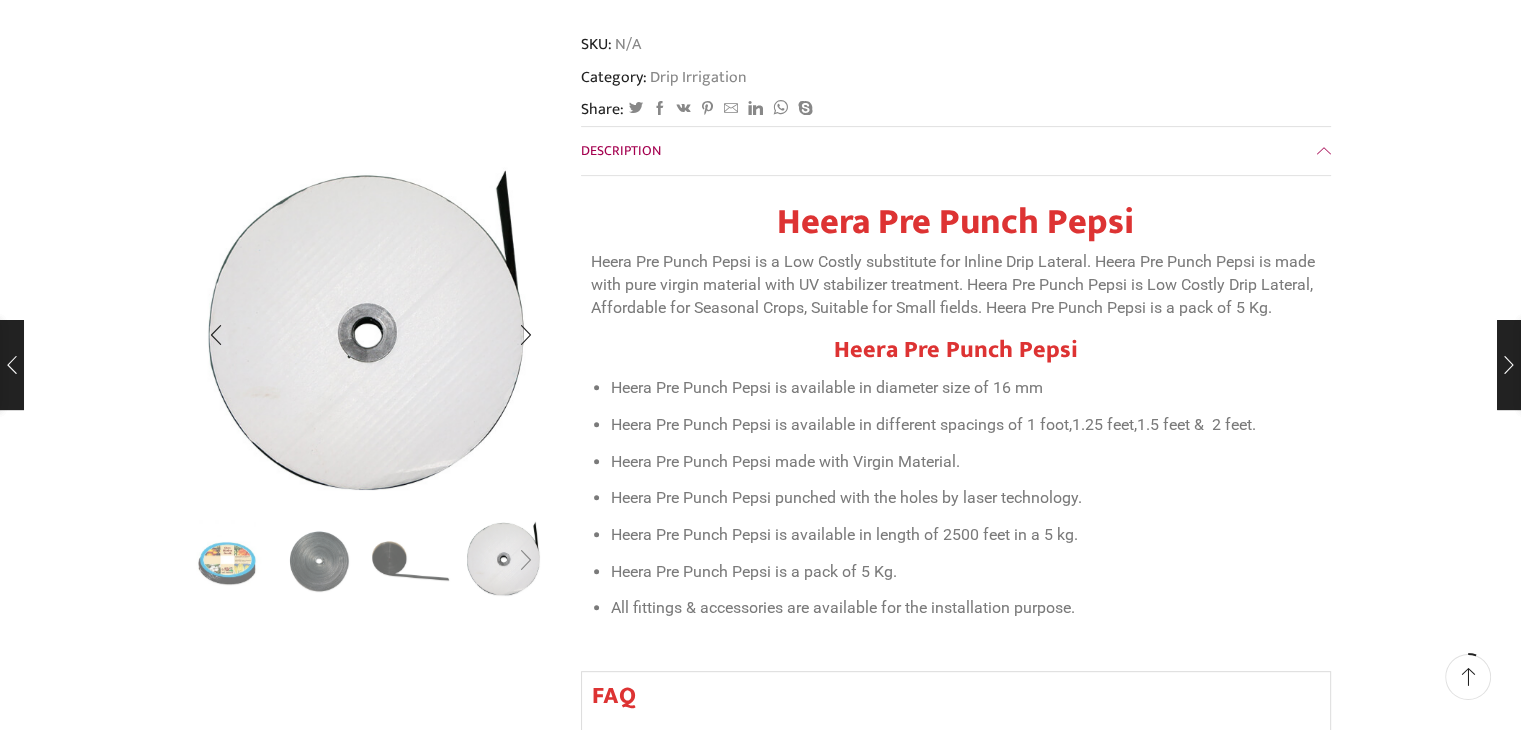click at bounding box center [526, 561] 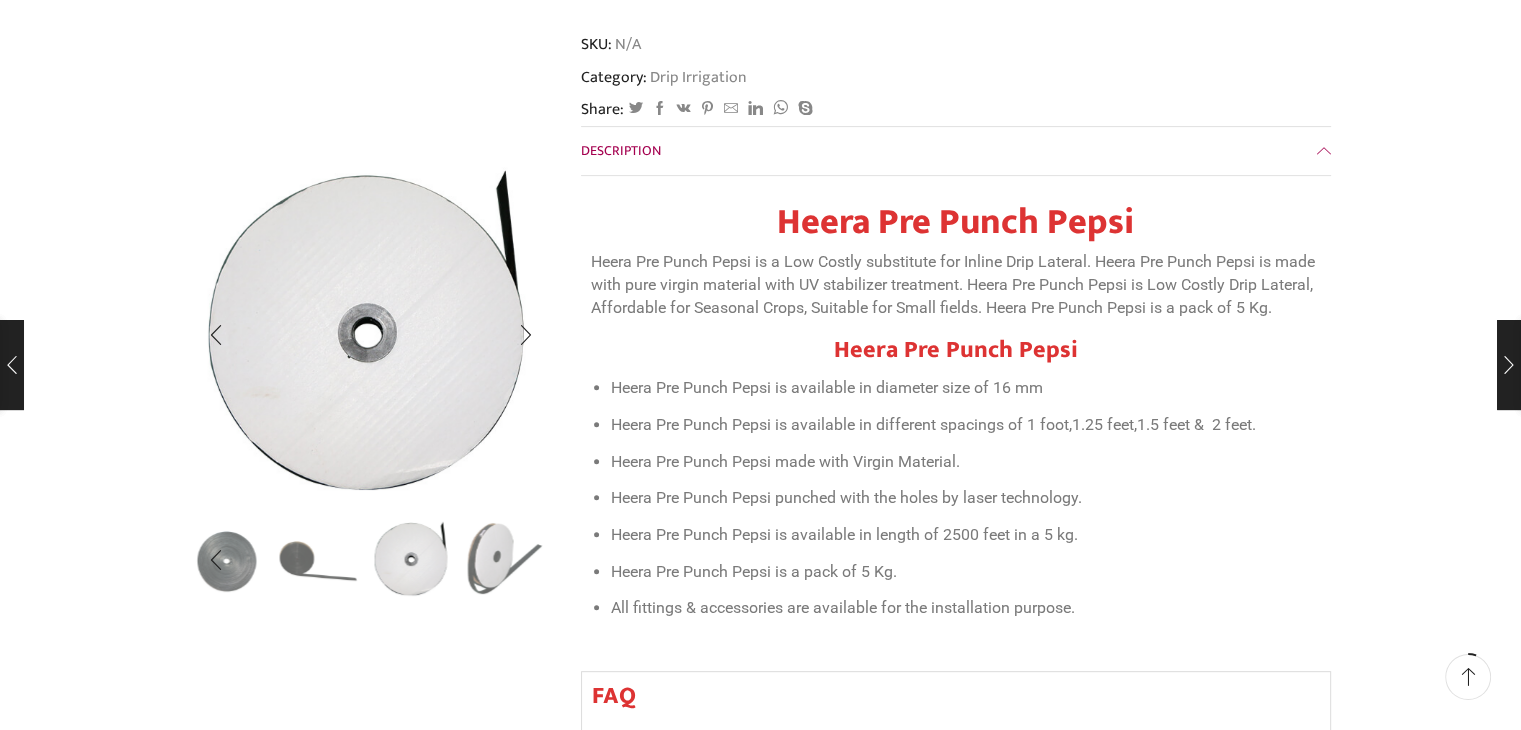 click at bounding box center [504, 558] 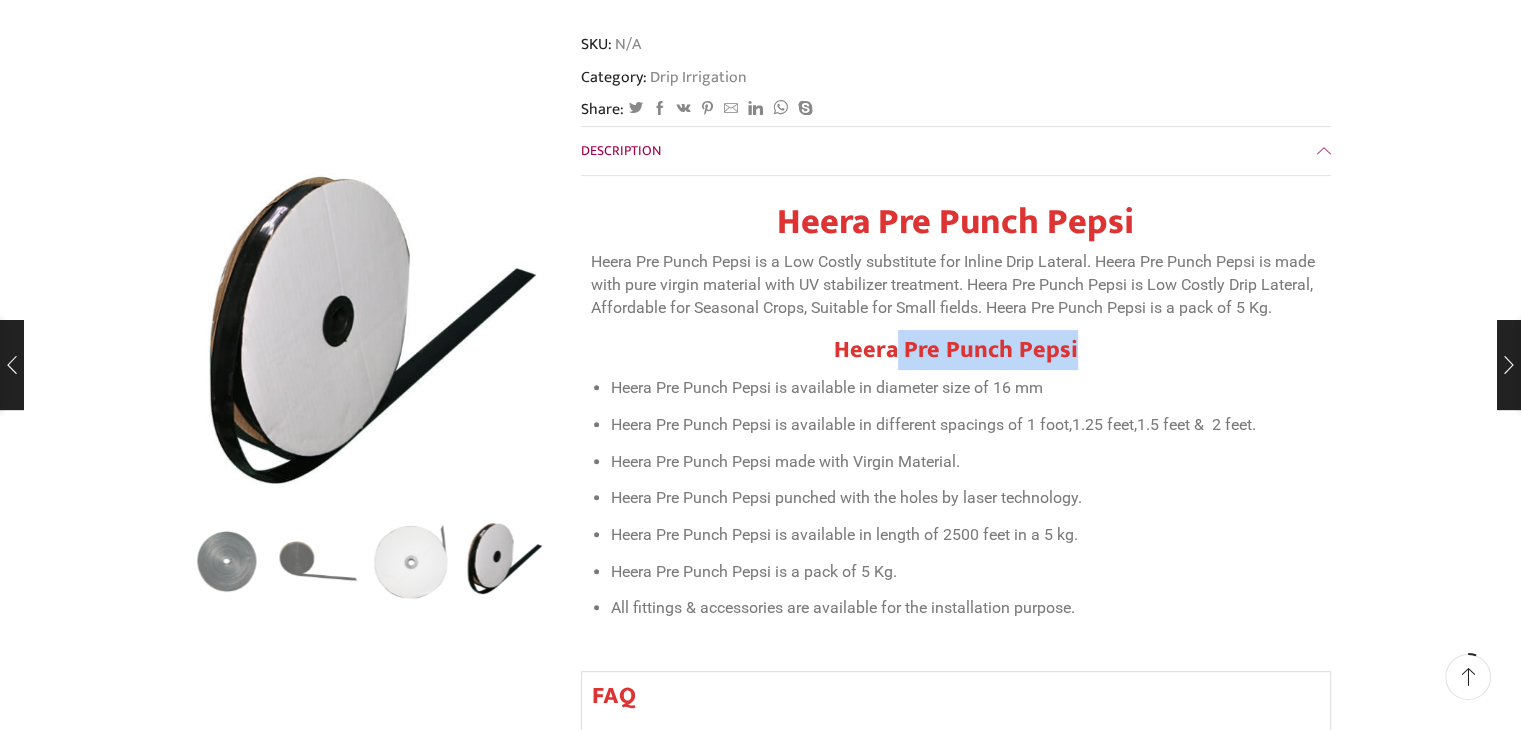 drag, startPoint x: 1092, startPoint y: 349, endPoint x: 900, endPoint y: 349, distance: 192 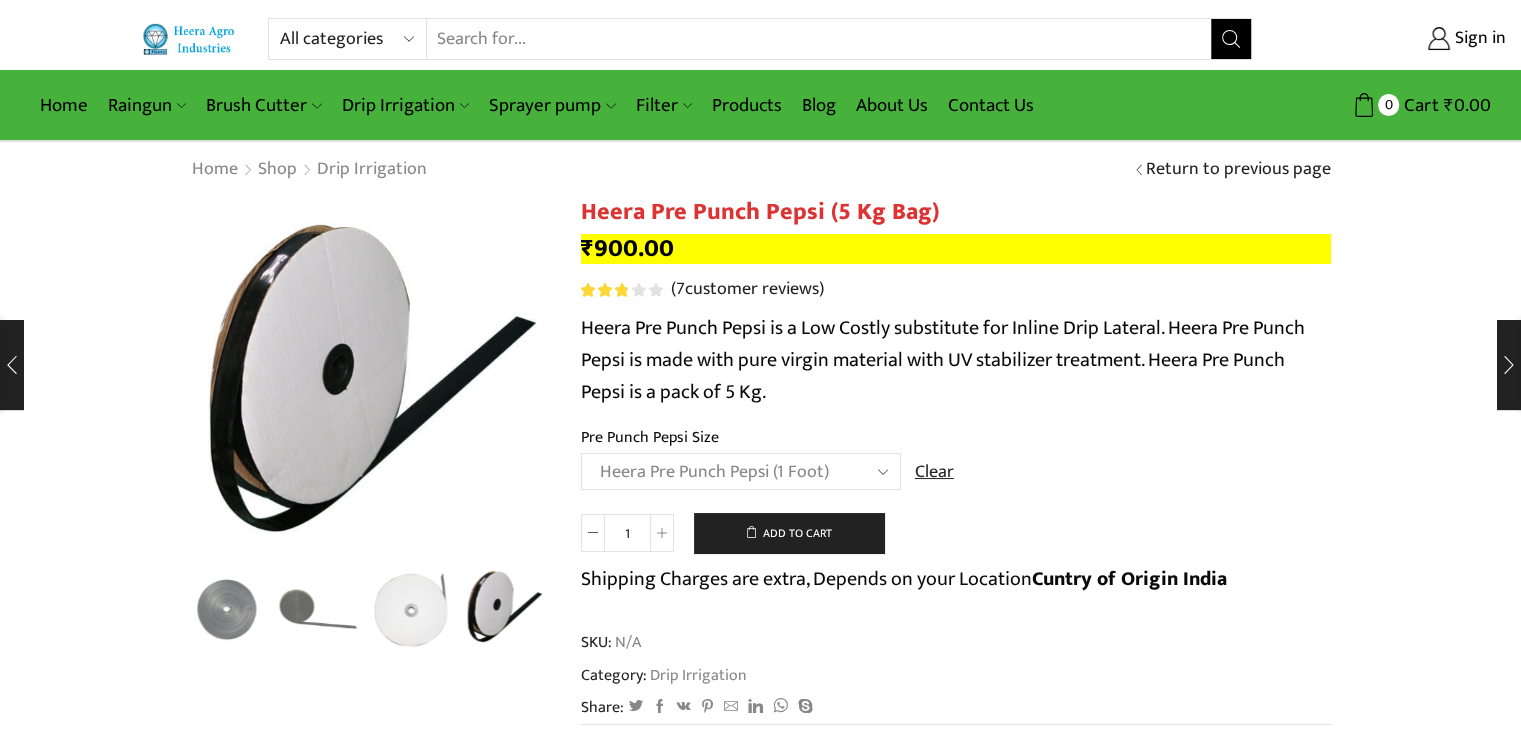 scroll, scrollTop: 0, scrollLeft: 0, axis: both 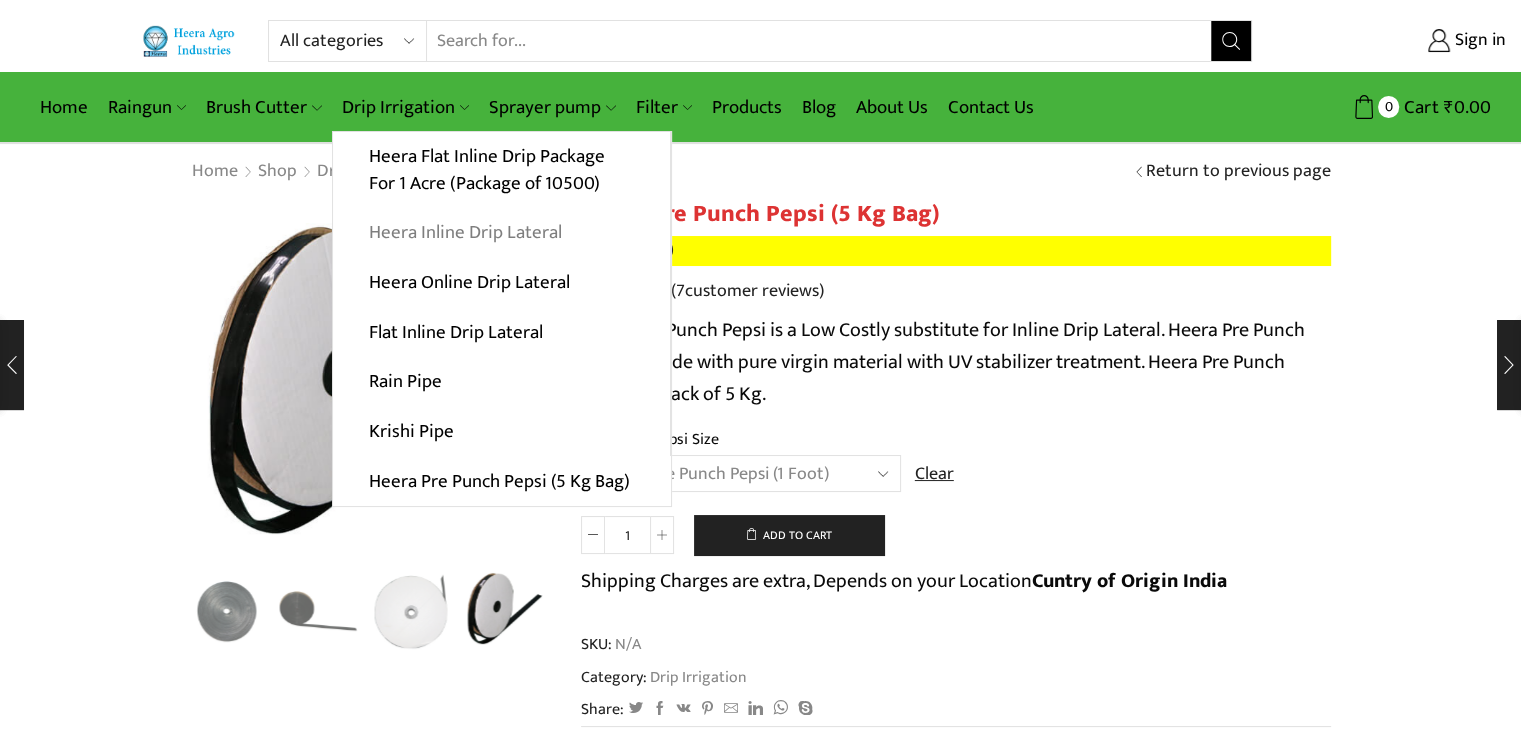 click on "Heera Inline Drip Lateral" at bounding box center [501, 233] 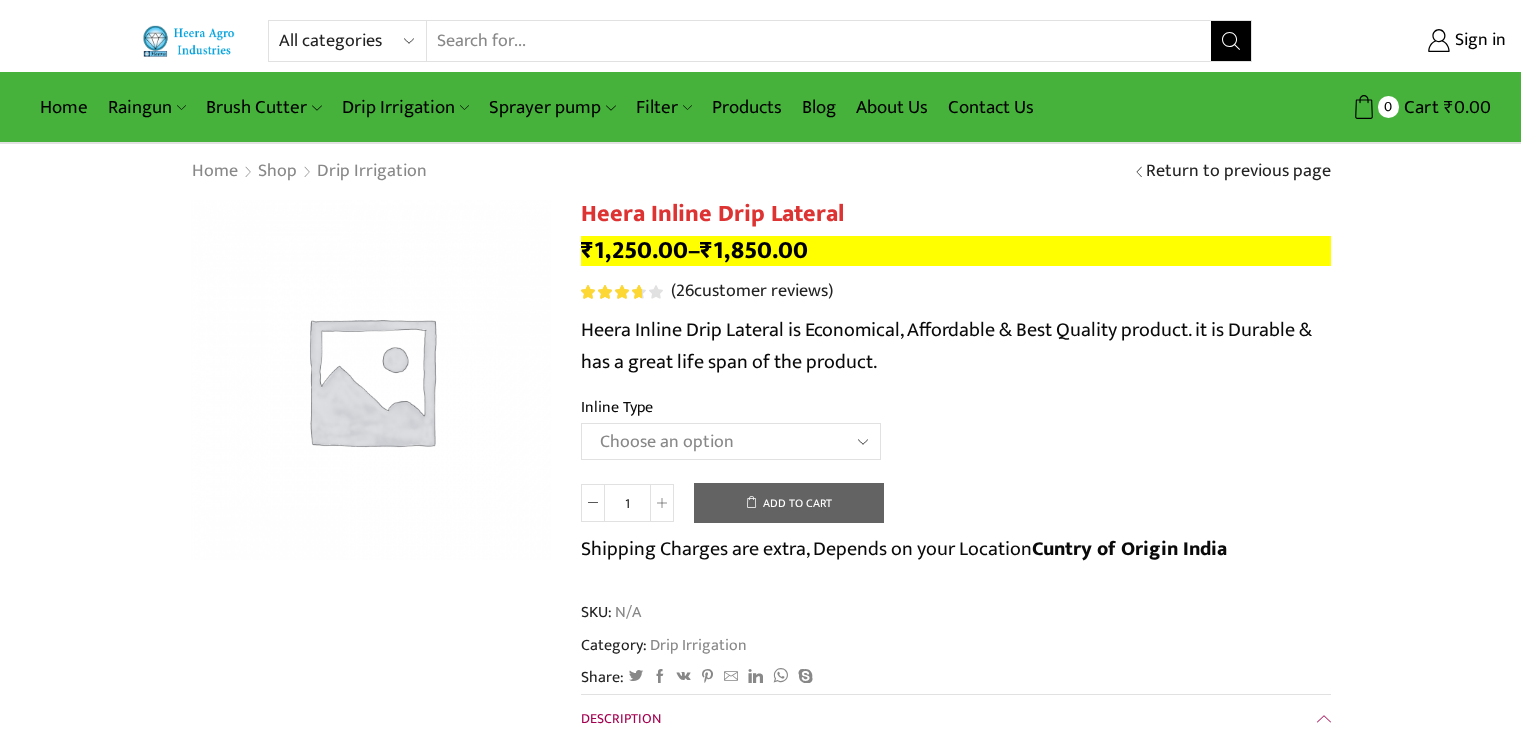scroll, scrollTop: 0, scrollLeft: 0, axis: both 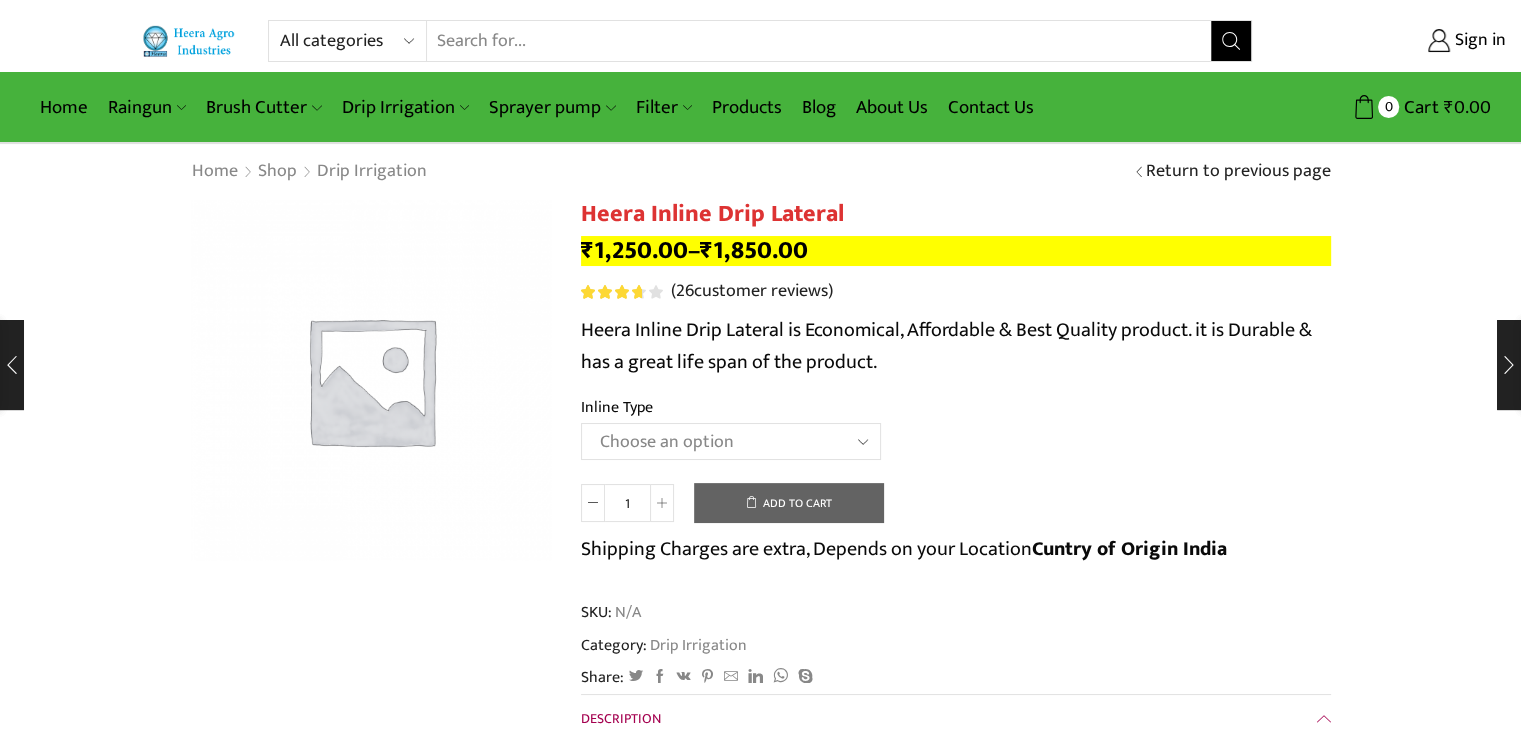 click on "Choose an option Heera Inline 12 MM (30CM) Heera Inline 12 MM (38CM) Heera Inline 12 MM (45CM) Heera Inline 12 MM (60CM) Heera Inline 12 MM (75CM) Heera Inline 12 MM (90CM) Kohinoor Inline 12 MM (30CM) Kohinoor Inline 12 MM (38CM) Kohinoor Inline 12 MM (45CM) Kohinoor Inline 12 MM (60CM) Kohinoor Inline 12 MM (75CM) Kohinoor Inline 12 MM (90CM) Heera Inline 16 MM (30CM) Heera Inline 16 MM (38CM) Heera Inline 16 MM (45CM) Heera Inline 16 MM (60CM) Diamond Inline 16 MM (30CM) Diamond Inline 16 MM (38CM) Diamond Inline 16 MM (45CM) Diamond Inline 16 MM (60CM) Kohinoor Inline 16 MM (30CM) Kohinoor Inline 16 MM (38CM) Kohinoor Inline 16 MM (45CM) Kohinoor Inline 16 MM (60CM) Heera Inline 20 MM (38CM)" 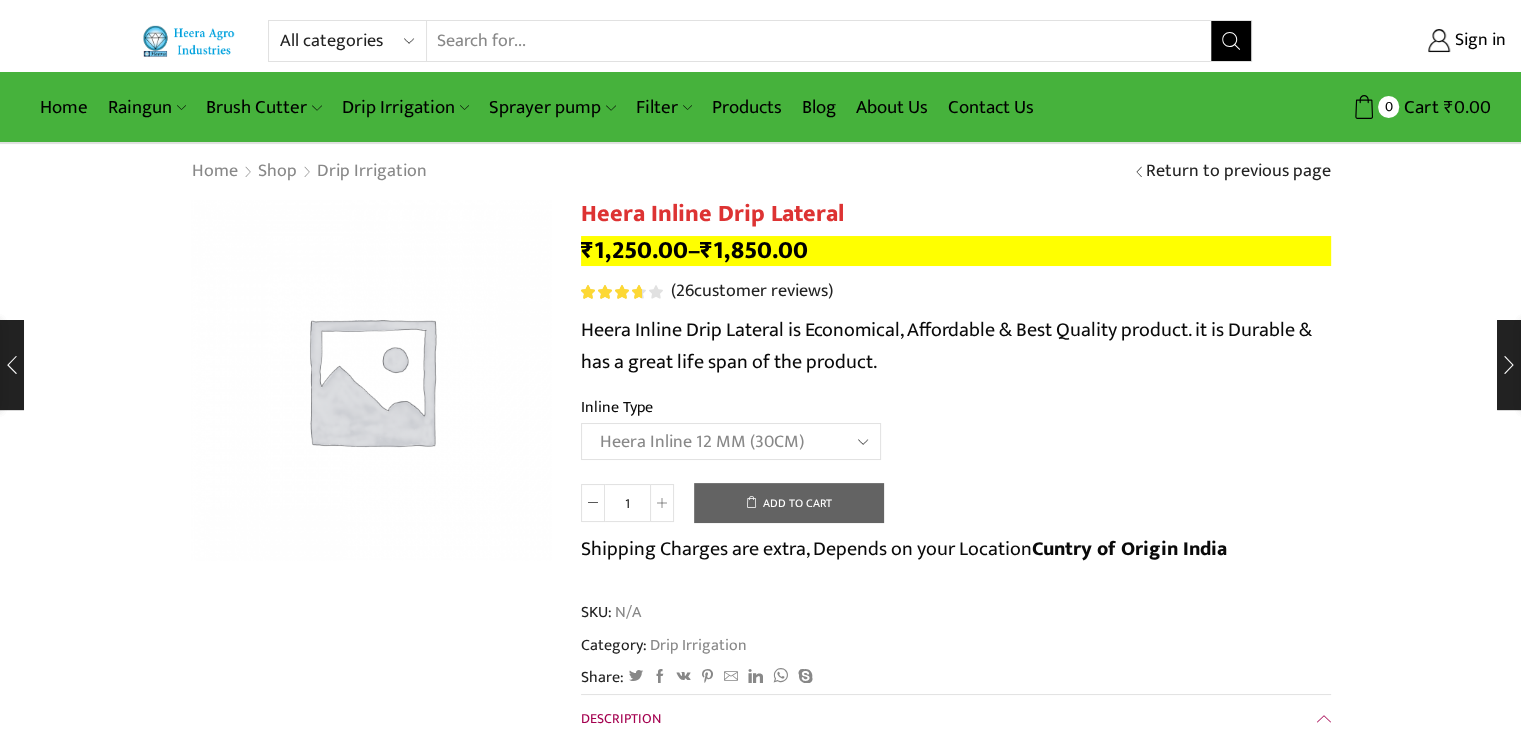 click on "Choose an option Heera Inline 12 MM (30CM) Heera Inline 12 MM (38CM) Heera Inline 12 MM (45CM) Heera Inline 12 MM (60CM) Heera Inline 12 MM (75CM) Heera Inline 12 MM (90CM) Kohinoor Inline 12 MM (30CM) Kohinoor Inline 12 MM (38CM) Kohinoor Inline 12 MM (45CM) Kohinoor Inline 12 MM (60CM) Kohinoor Inline 12 MM (75CM) Kohinoor Inline 12 MM (90CM) Heera Inline 16 MM (30CM) Heera Inline 16 MM (38CM) Heera Inline 16 MM (45CM) Heera Inline 16 MM (60CM) Diamond Inline 16 MM (30CM) Diamond Inline 16 MM (38CM) Diamond Inline 16 MM (45CM) Diamond Inline 16 MM (60CM) Kohinoor Inline 16 MM (30CM) Kohinoor Inline 16 MM (38CM) Kohinoor Inline 16 MM (45CM) Kohinoor Inline 16 MM (60CM) Heera Inline 20 MM (38CM)" 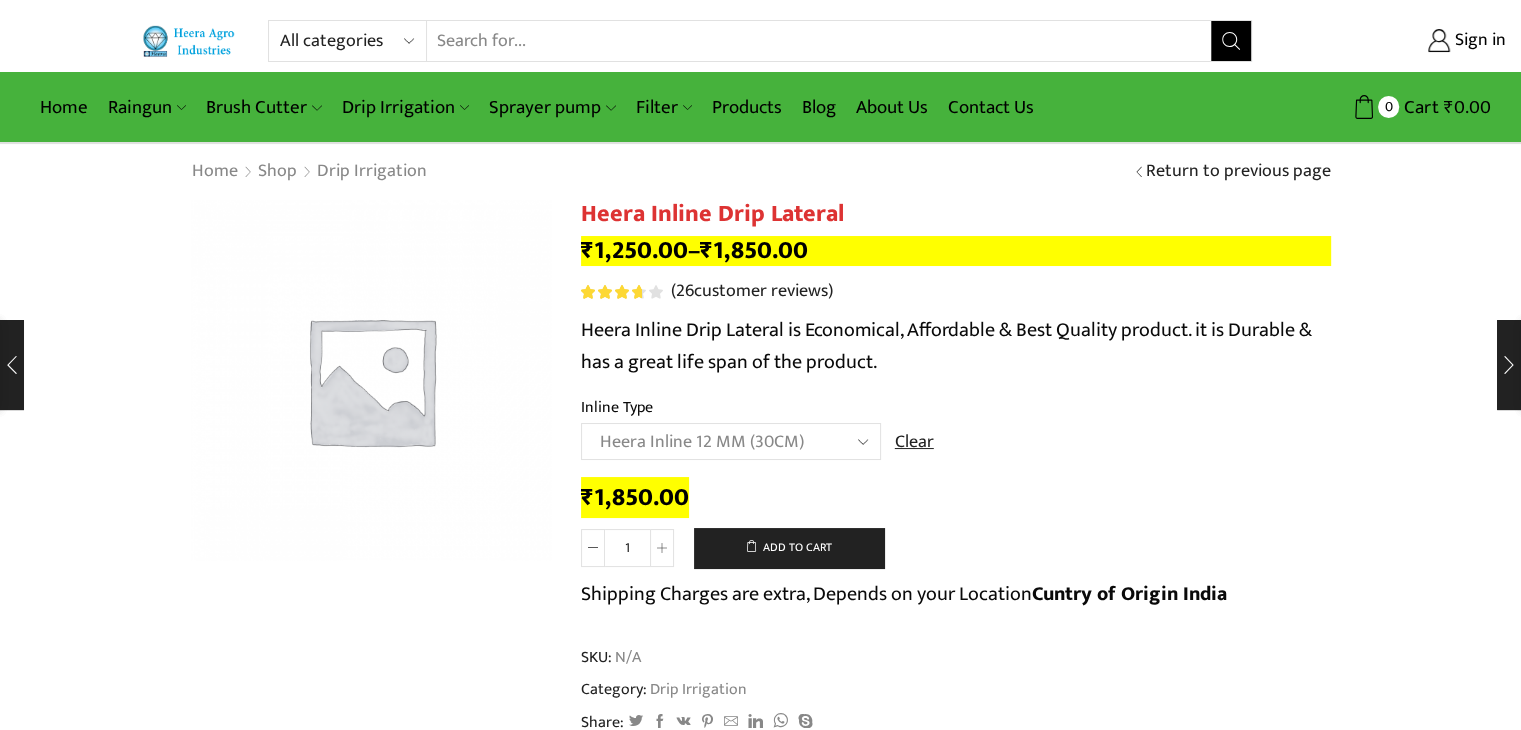 click on "Choose an option Heera Inline 12 MM (30CM) Heera Inline 12 MM (38CM) Heera Inline 12 MM (45CM) Heera Inline 12 MM (60CM) Heera Inline 12 MM (75CM) Heera Inline 12 MM (90CM) Kohinoor Inline 12 MM (30CM) Kohinoor Inline 12 MM (38CM) Kohinoor Inline 12 MM (45CM) Kohinoor Inline 12 MM (60CM) Kohinoor Inline 12 MM (75CM) Kohinoor Inline 12 MM (90CM) Heera Inline 16 MM (30CM) Heera Inline 16 MM (38CM) Heera Inline 16 MM (45CM) Heera Inline 16 MM (60CM) Diamond Inline 16 MM (30CM) Diamond Inline 16 MM (38CM) Diamond Inline 16 MM (45CM) Diamond Inline 16 MM (60CM) Kohinoor Inline 16 MM (30CM) Kohinoor Inline 16 MM (38CM) Kohinoor Inline 16 MM (45CM) Kohinoor Inline 16 MM (60CM) Heera Inline 20 MM (38CM)" 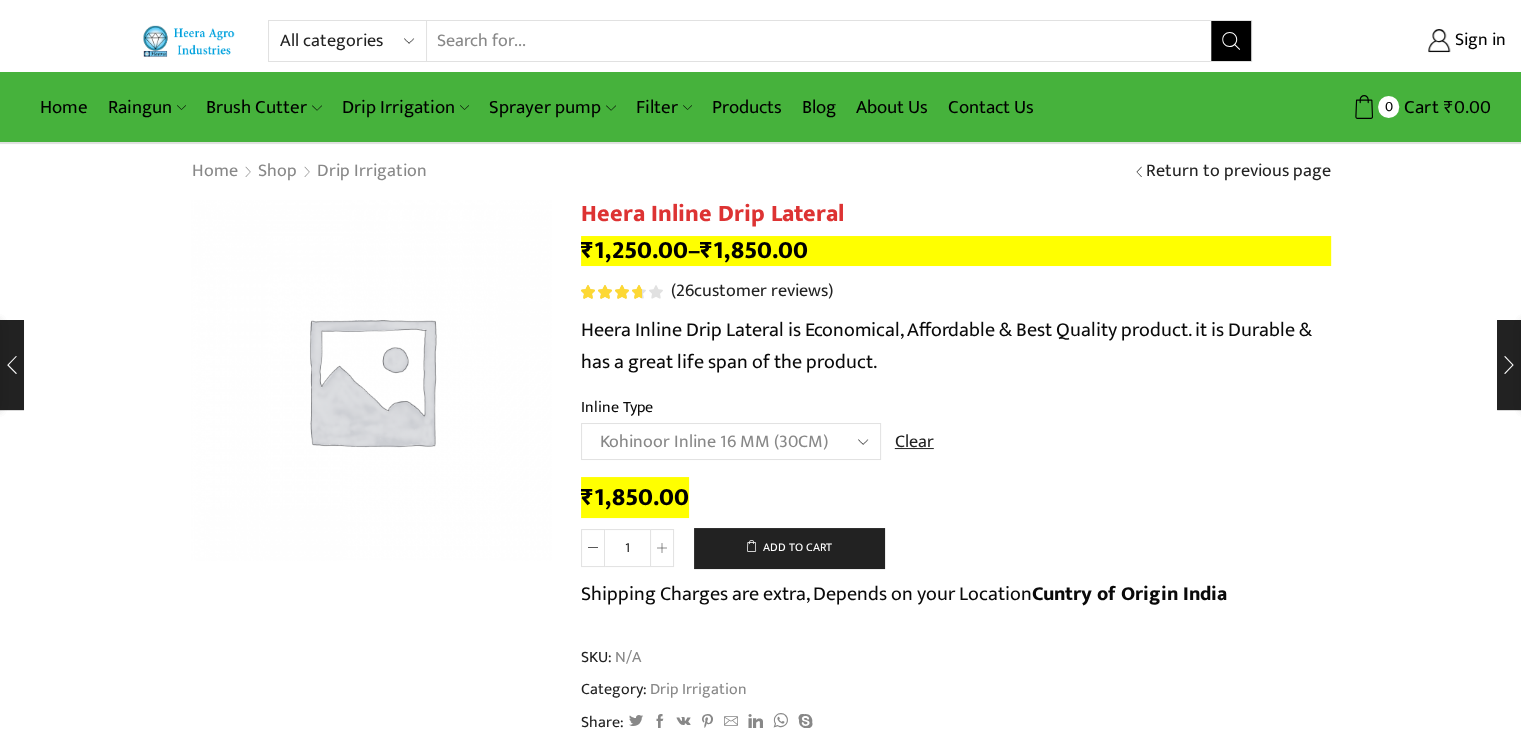 click on "Choose an option Heera Inline 12 MM (30CM) Heera Inline 12 MM (38CM) Heera Inline 12 MM (45CM) Heera Inline 12 MM (60CM) Heera Inline 12 MM (75CM) Heera Inline 12 MM (90CM) Kohinoor Inline 12 MM (30CM) Kohinoor Inline 12 MM (38CM) Kohinoor Inline 12 MM (45CM) Kohinoor Inline 12 MM (60CM) Kohinoor Inline 12 MM (75CM) Kohinoor Inline 12 MM (90CM) Heera Inline 16 MM (30CM) Heera Inline 16 MM (38CM) Heera Inline 16 MM (45CM) Heera Inline 16 MM (60CM) Diamond Inline 16 MM (30CM) Diamond Inline 16 MM (38CM) Diamond Inline 16 MM (45CM) Diamond Inline 16 MM (60CM) Kohinoor Inline 16 MM (30CM) Kohinoor Inline 16 MM (38CM) Kohinoor Inline 16 MM (45CM) Kohinoor Inline 16 MM (60CM) Heera Inline 20 MM (38CM)" 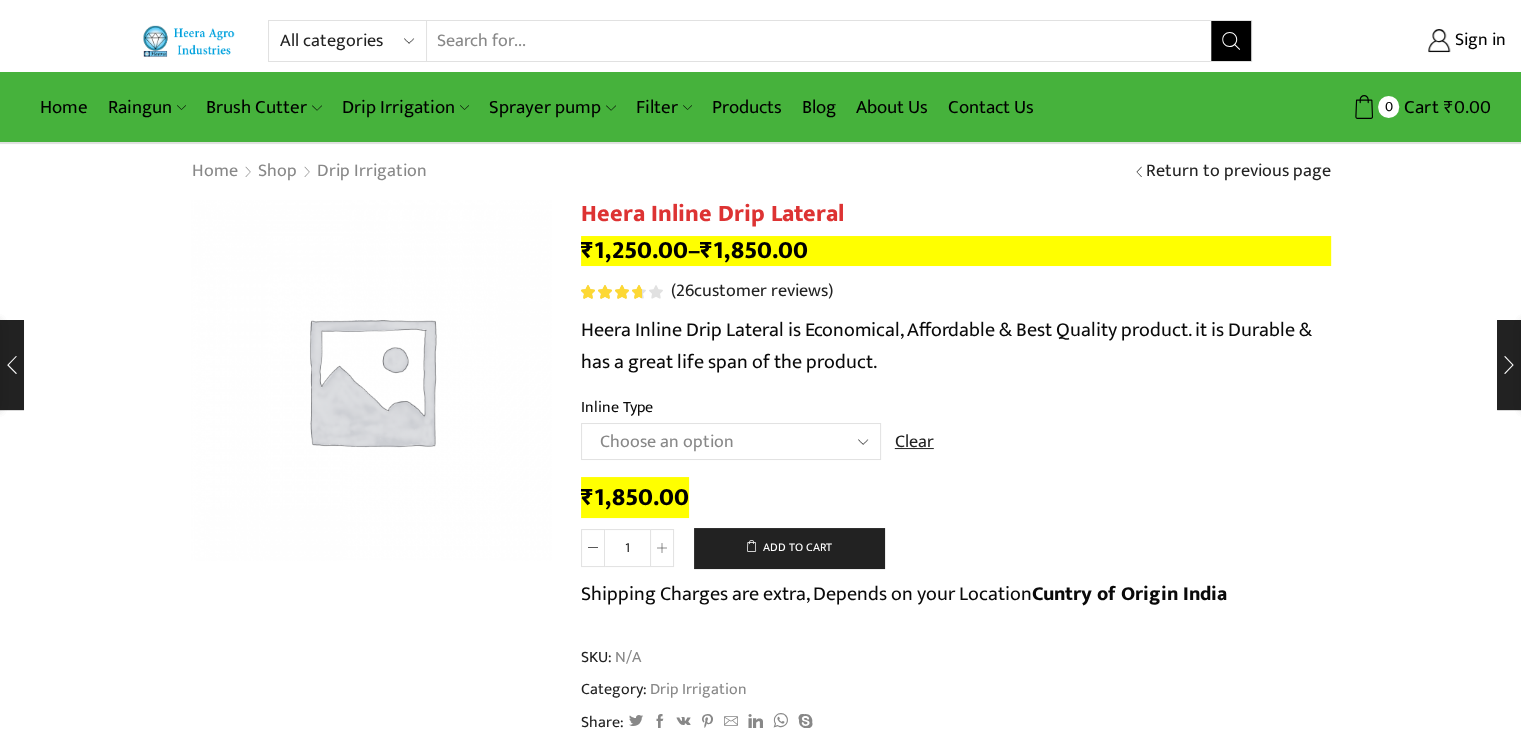 select on "Kohinoor Inline 16 MM (30CM)" 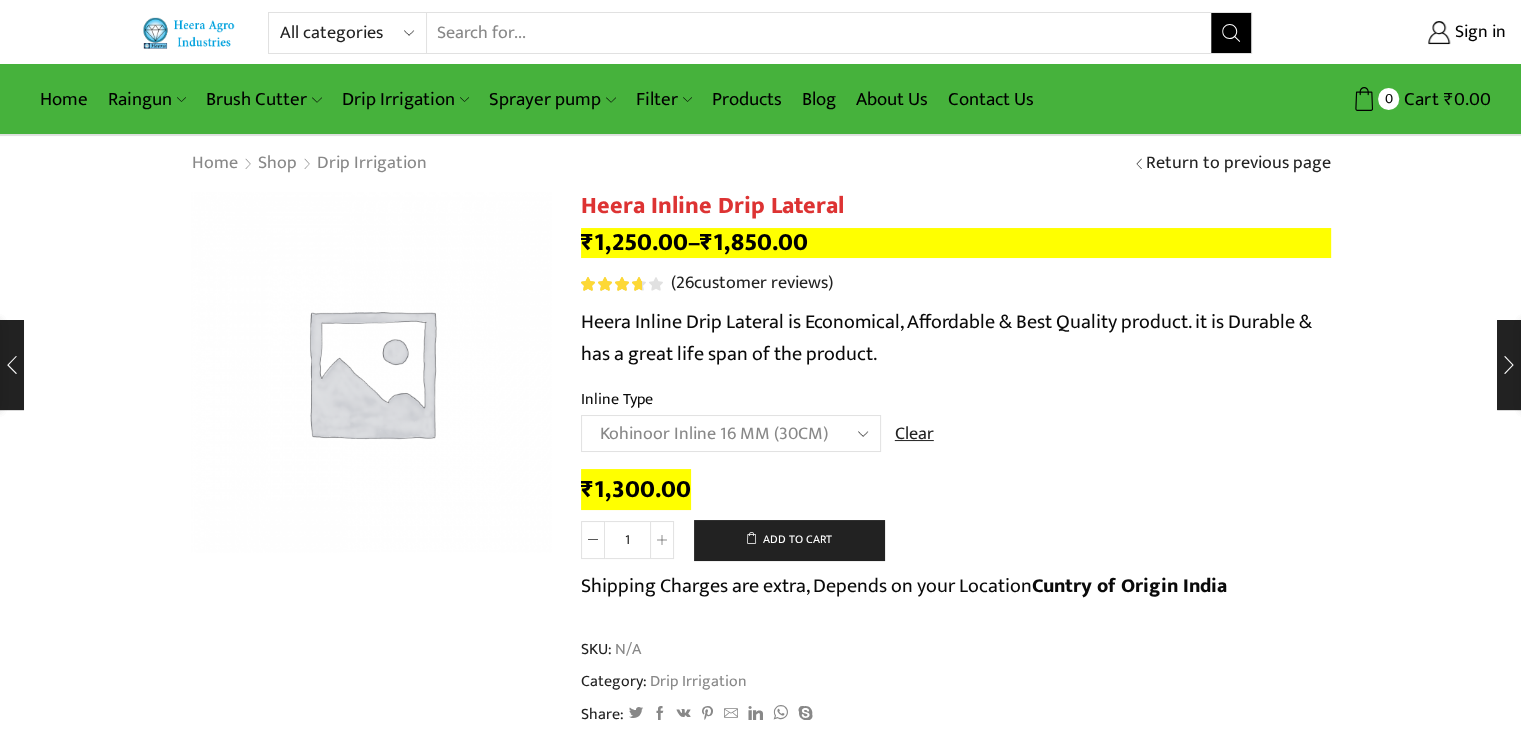 scroll, scrollTop: 0, scrollLeft: 0, axis: both 